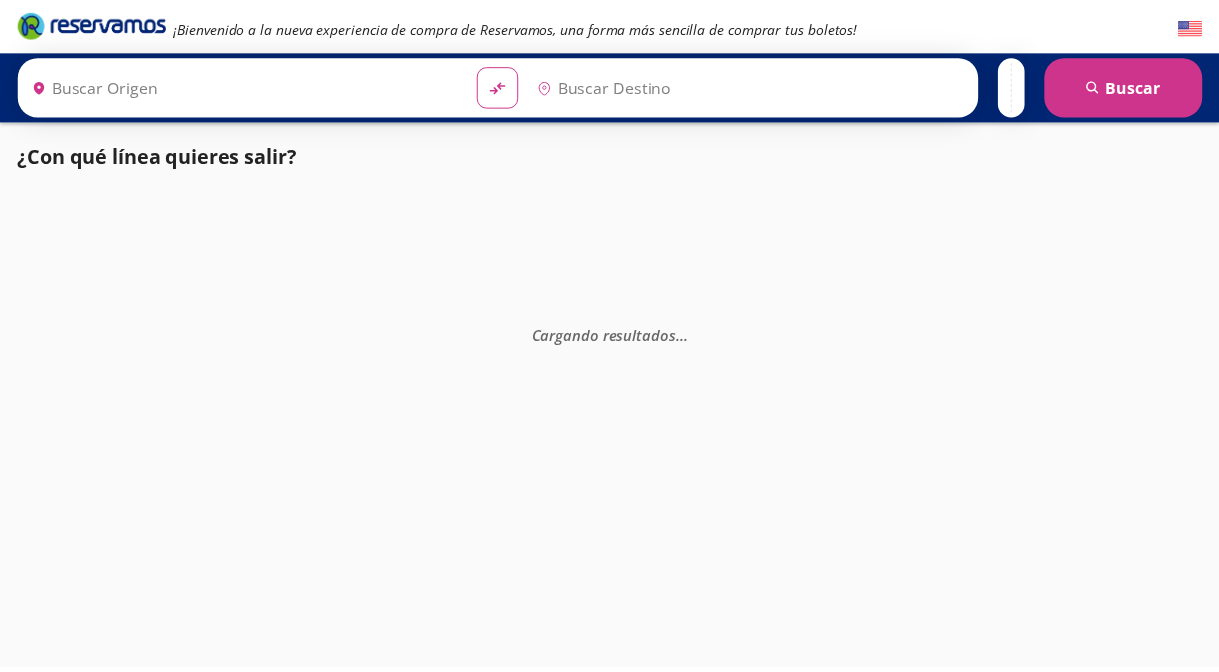 scroll, scrollTop: 0, scrollLeft: 0, axis: both 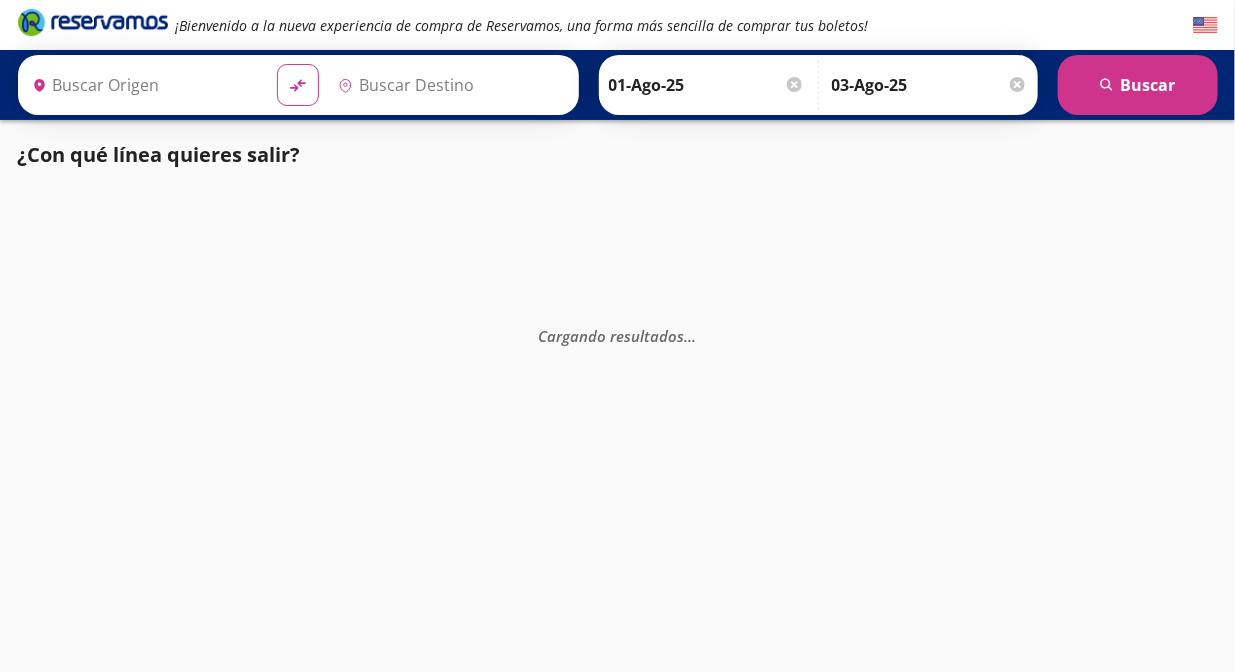 type on "[GEOGRAPHIC_DATA], [GEOGRAPHIC_DATA]" 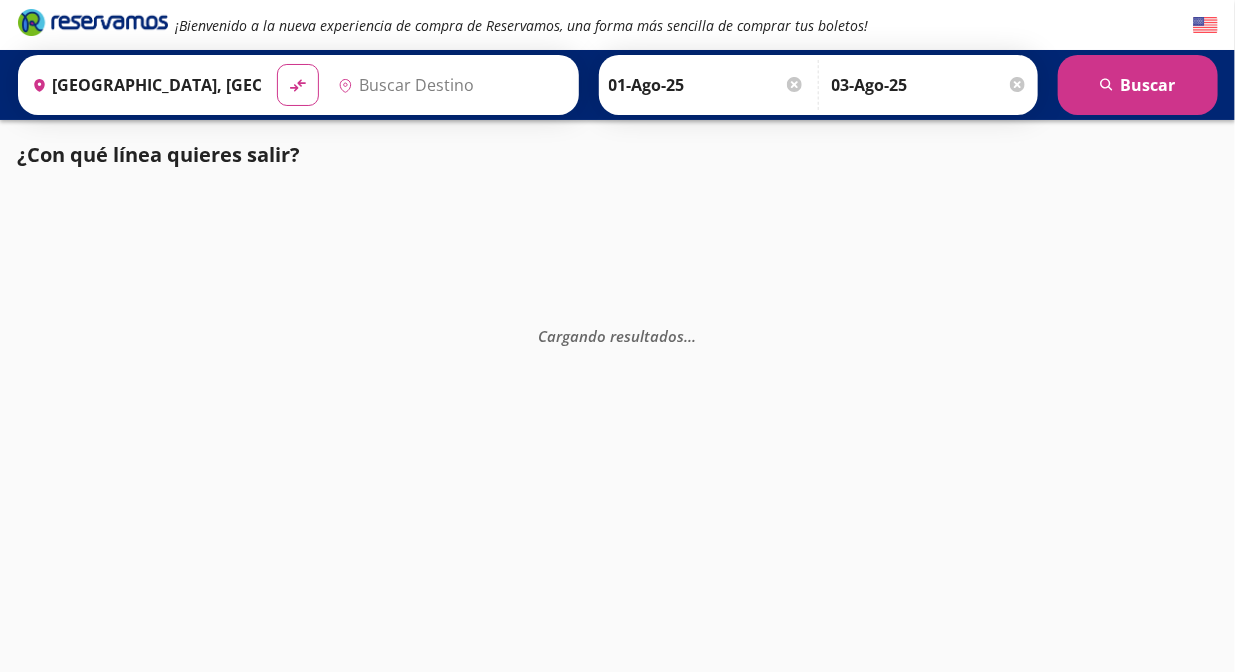 type on "Querétaro, Querétaro" 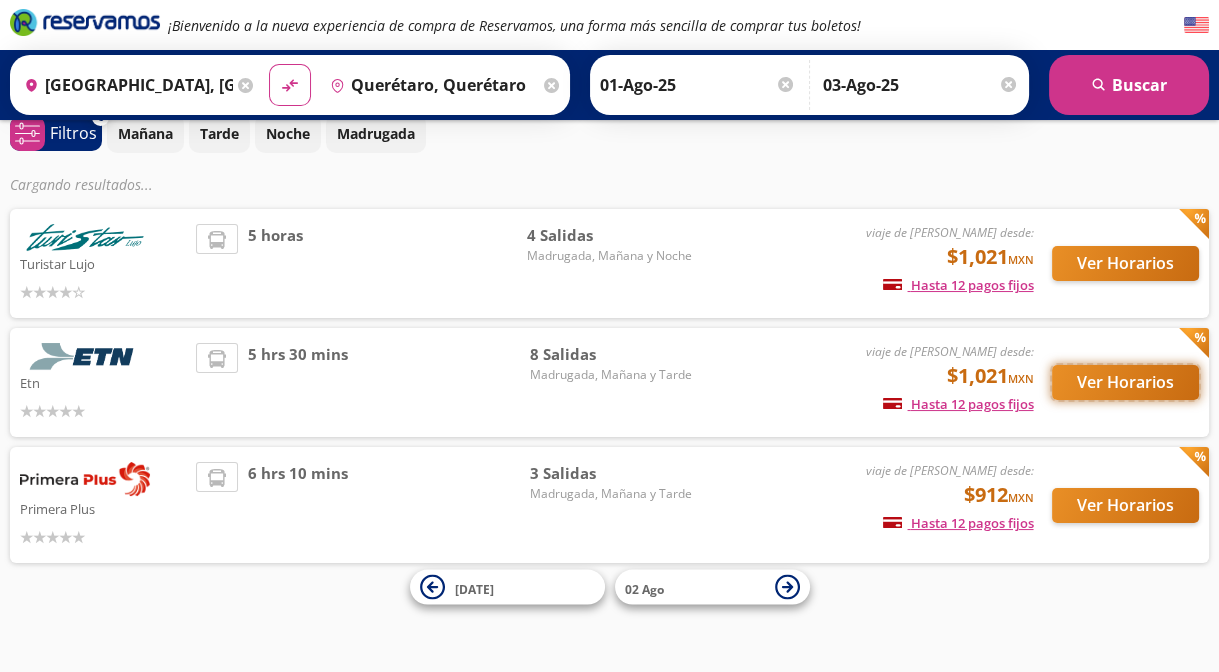 click on "Ver Horarios" at bounding box center (1125, 382) 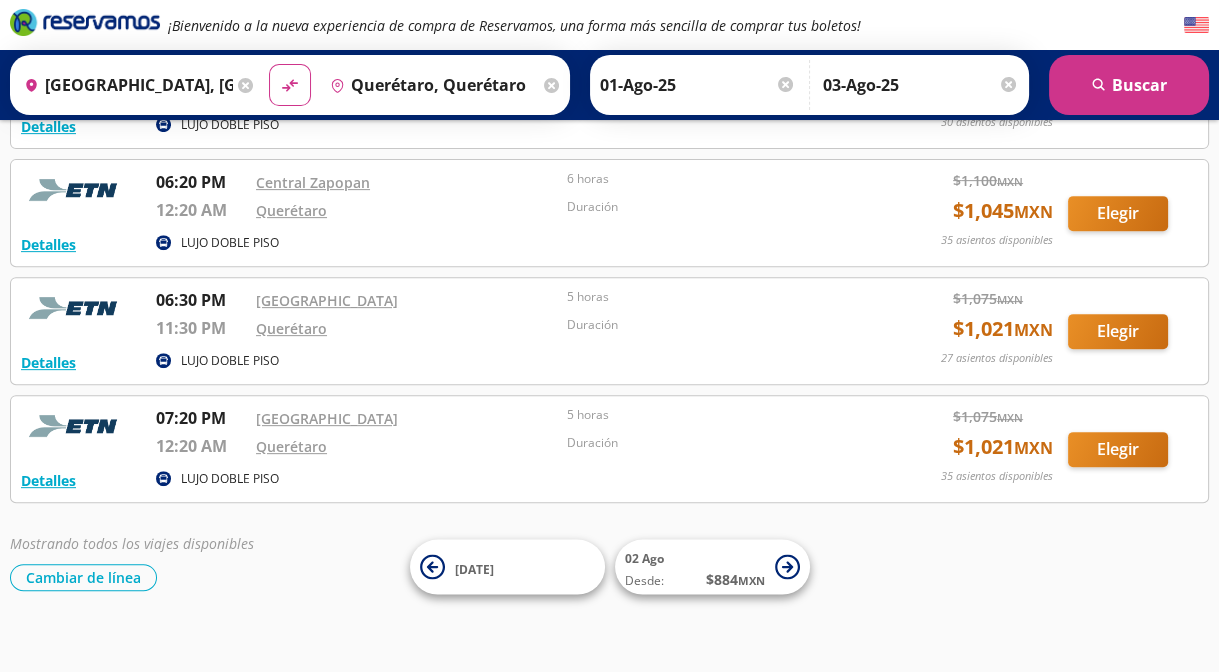 scroll, scrollTop: 906, scrollLeft: 0, axis: vertical 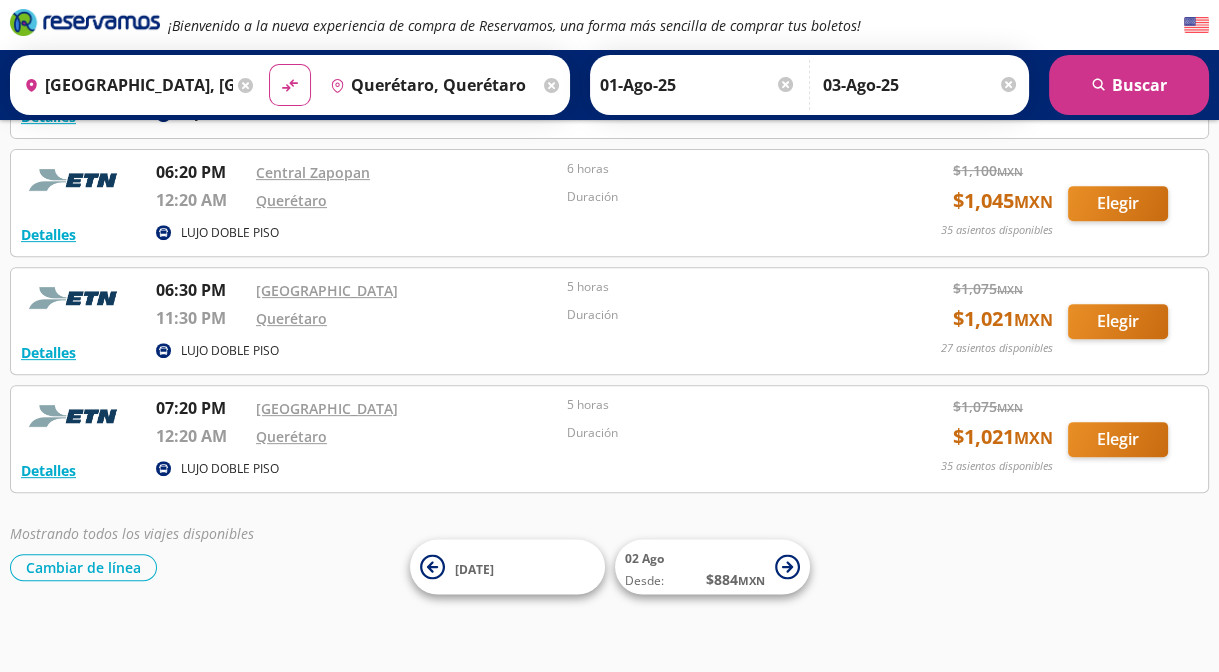 click on "Detalles LUJO DOBLE PISO 07:20 PM Central Nueva 12:20 AM Querétaro 5 horas Duración $ 1,075  MXN $ 1,021  MXN 35 asientos disponibles Elegir 35 asientos disponibles Detalles Elegir" at bounding box center (609, 439) 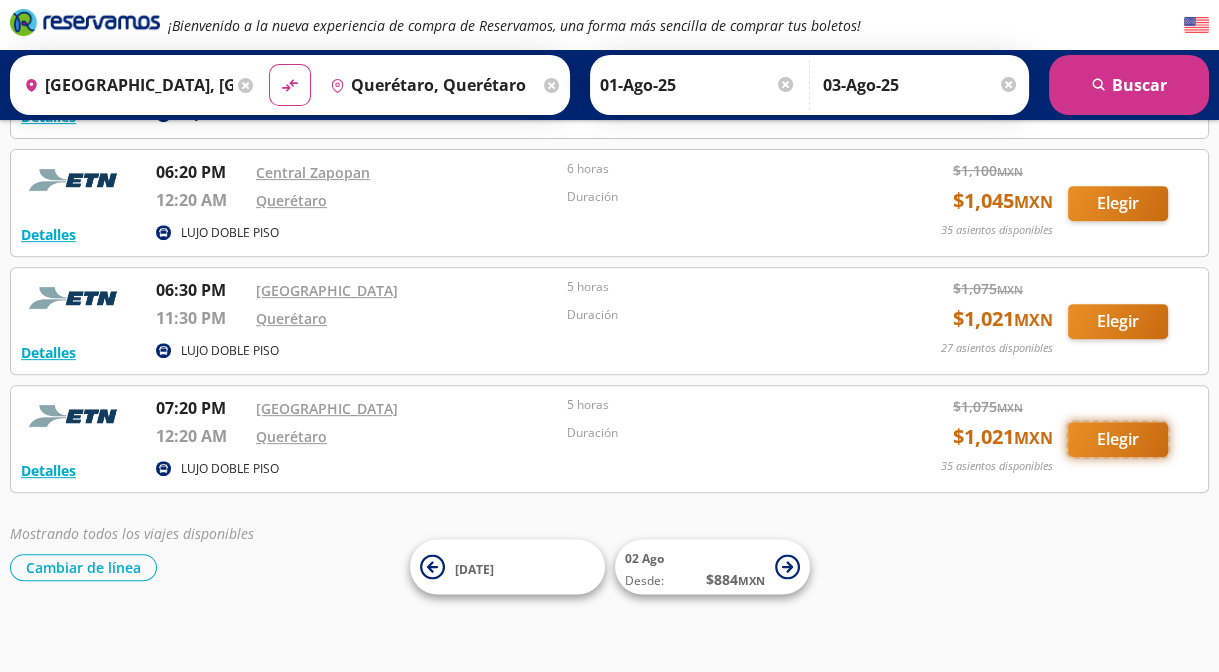 click on "Elegir" at bounding box center [1118, 439] 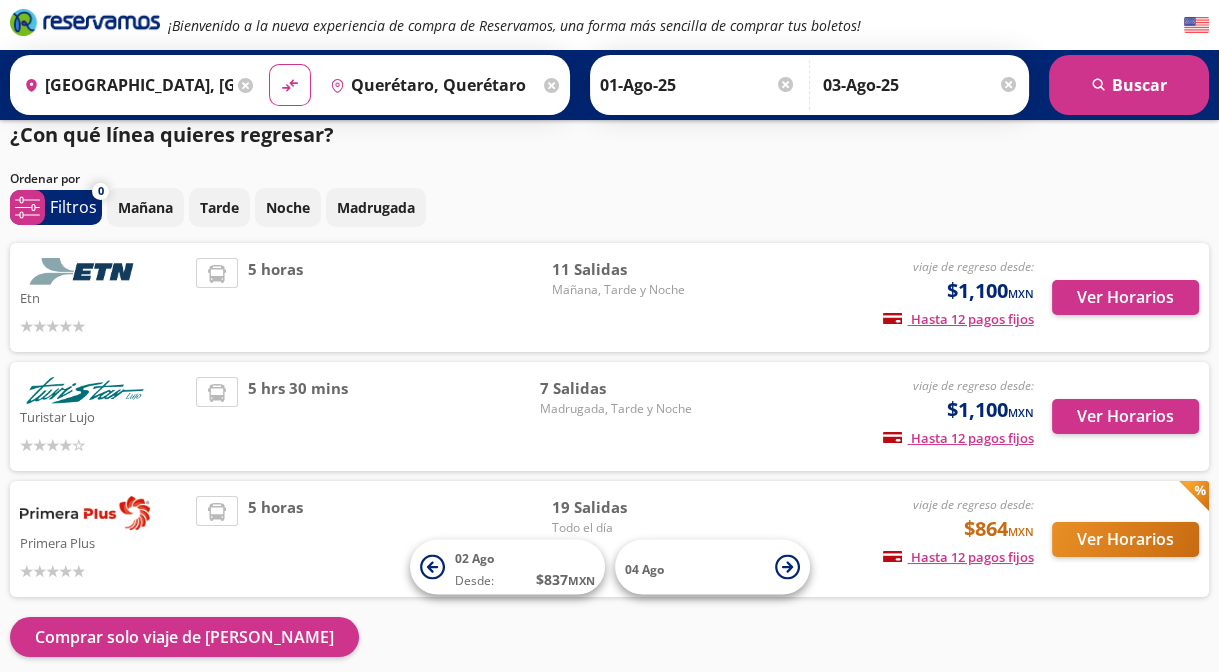 scroll, scrollTop: 3, scrollLeft: 0, axis: vertical 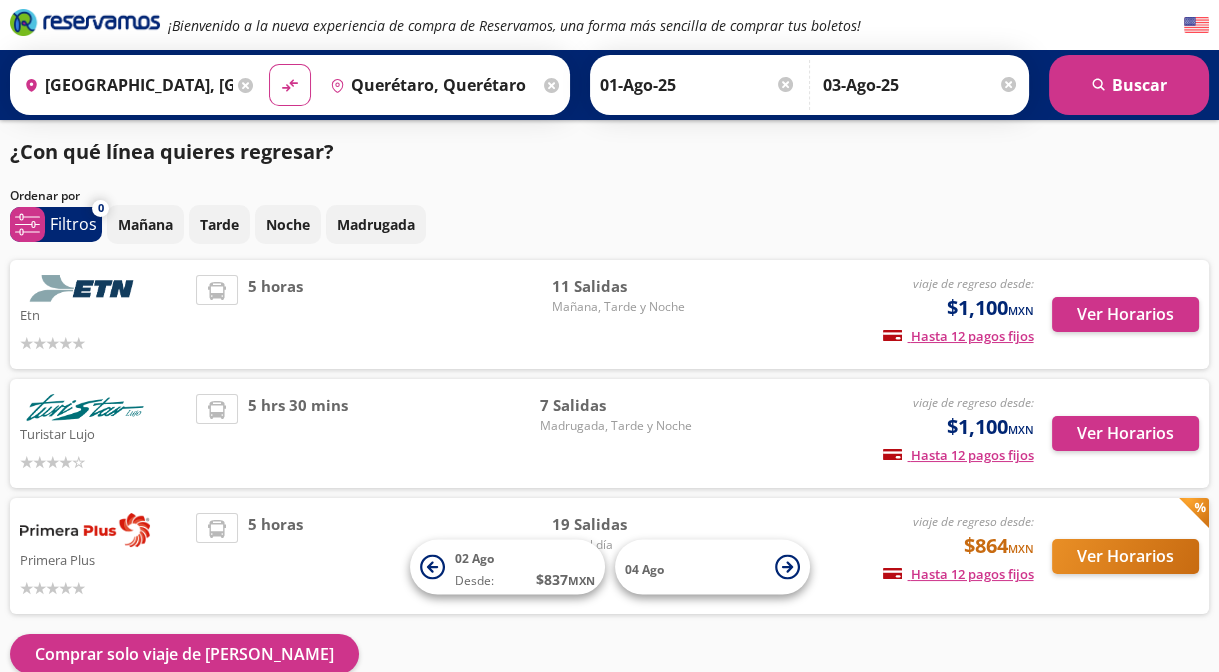 click on "viaje de regreso desde: $1,100  MXN   Hasta 12 pagos fijos Pagos fijos en compras mayores a $30 MXN, con tarjetas de bancos participantes" at bounding box center [867, 314] 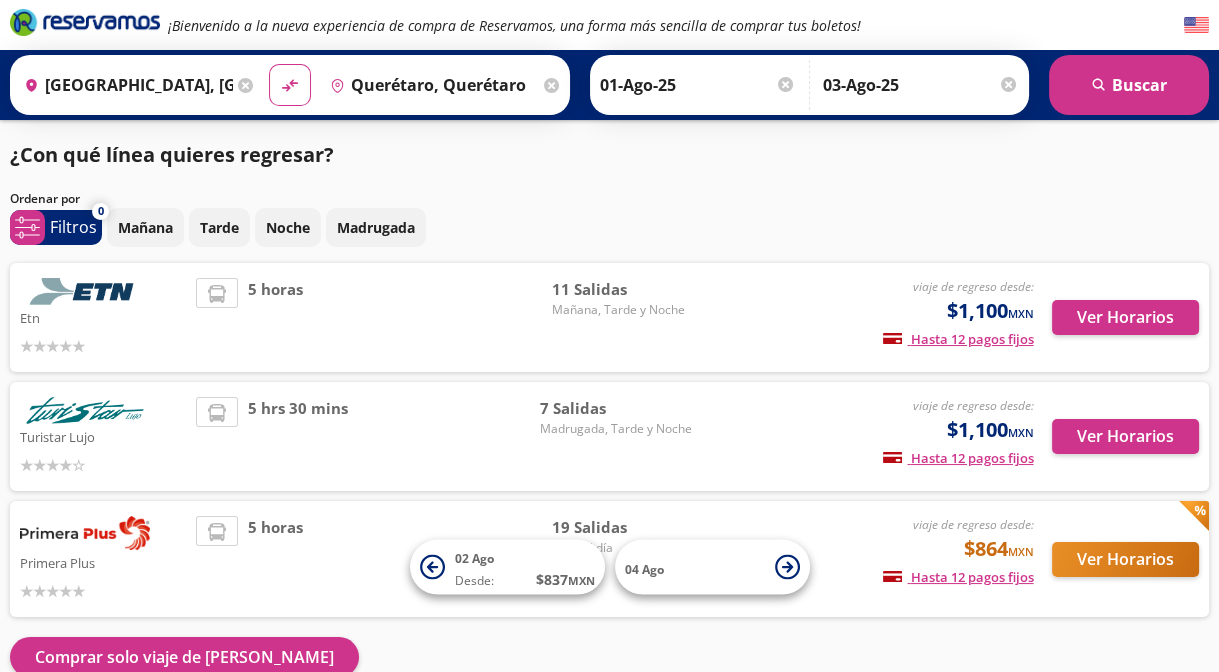 scroll, scrollTop: 0, scrollLeft: 0, axis: both 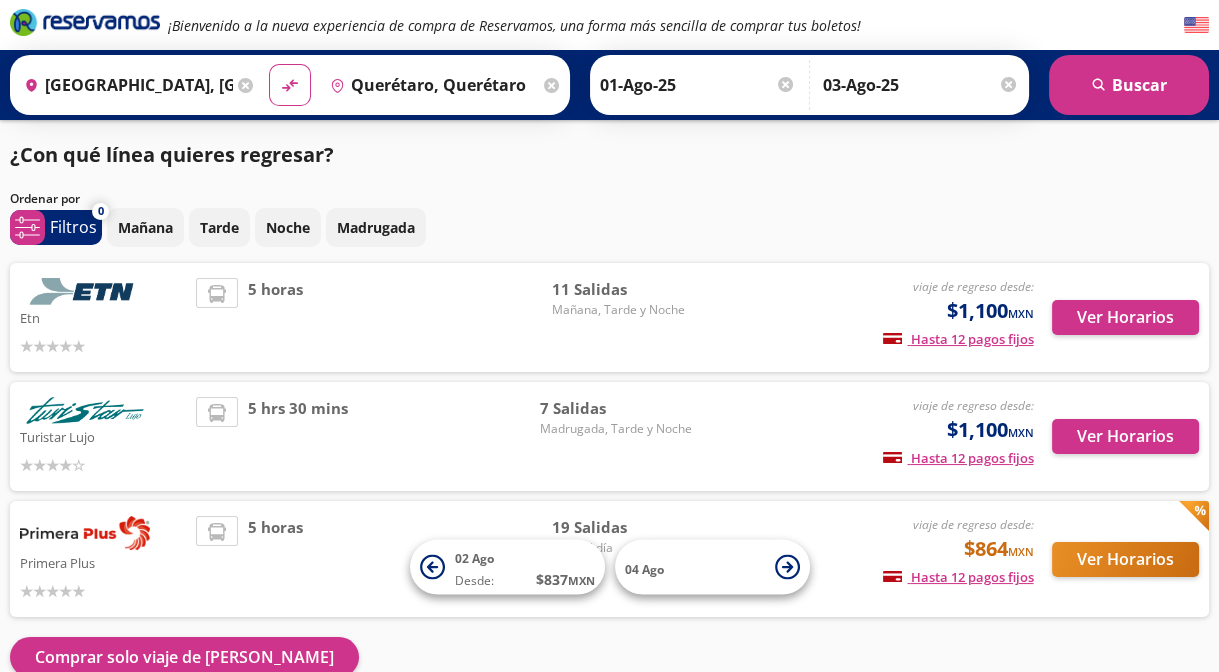 click on "5 horas" at bounding box center (374, 317) 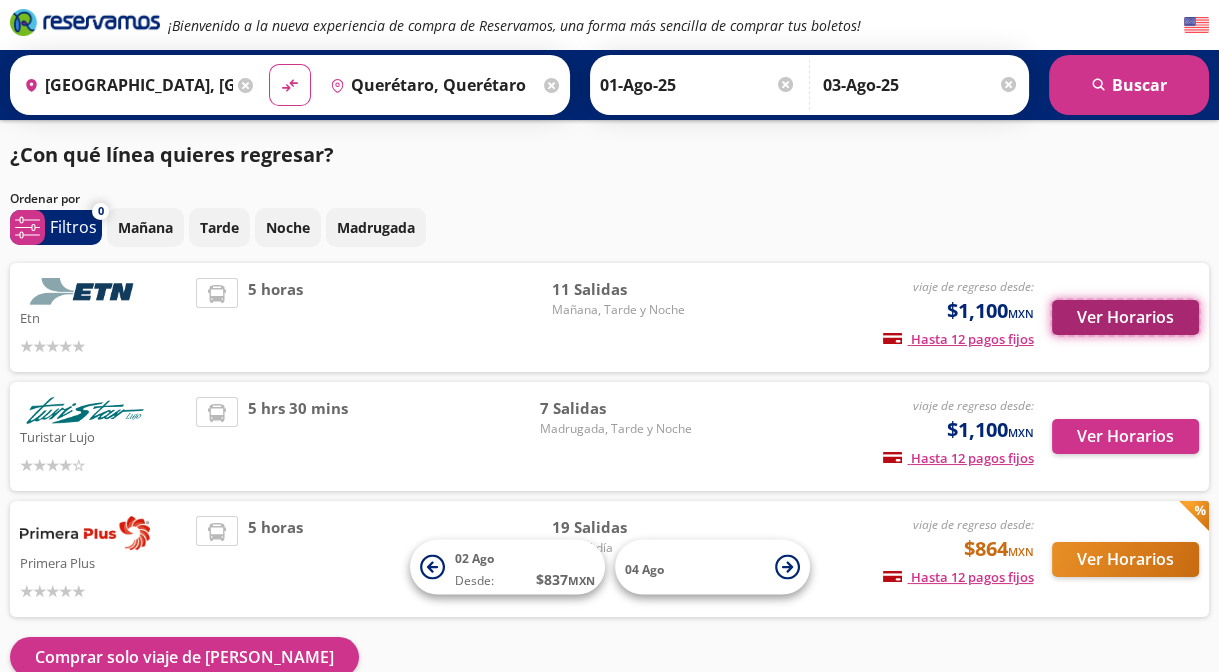click on "Ver Horarios" at bounding box center [1125, 317] 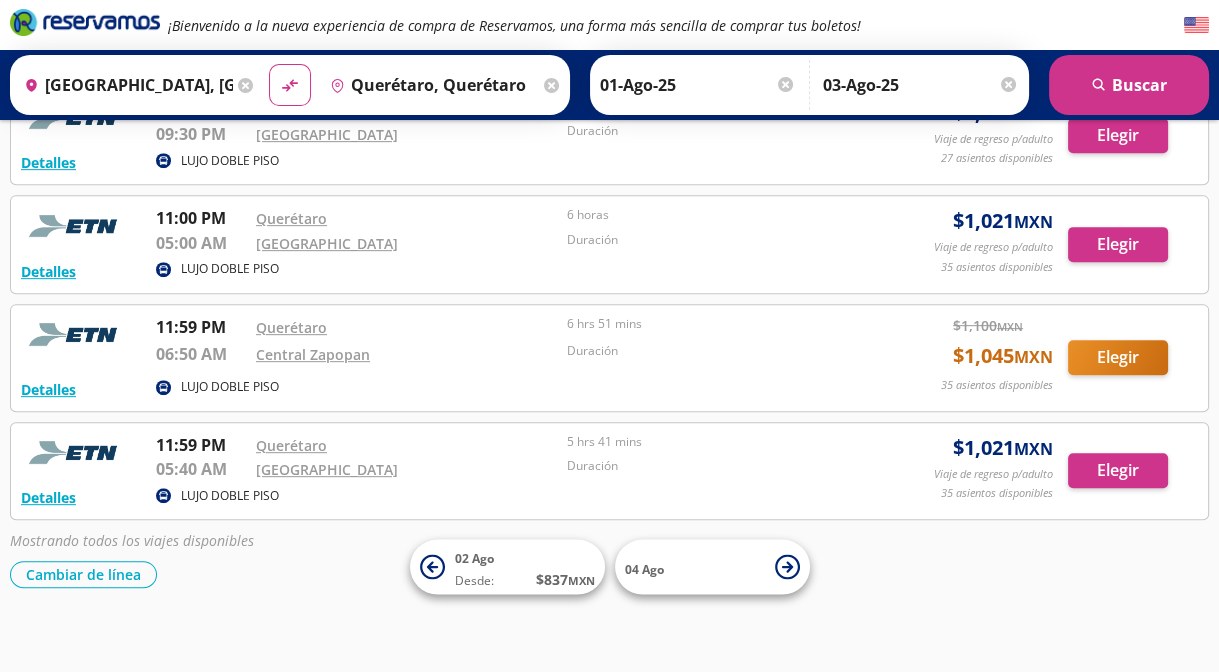 scroll, scrollTop: 1050, scrollLeft: 0, axis: vertical 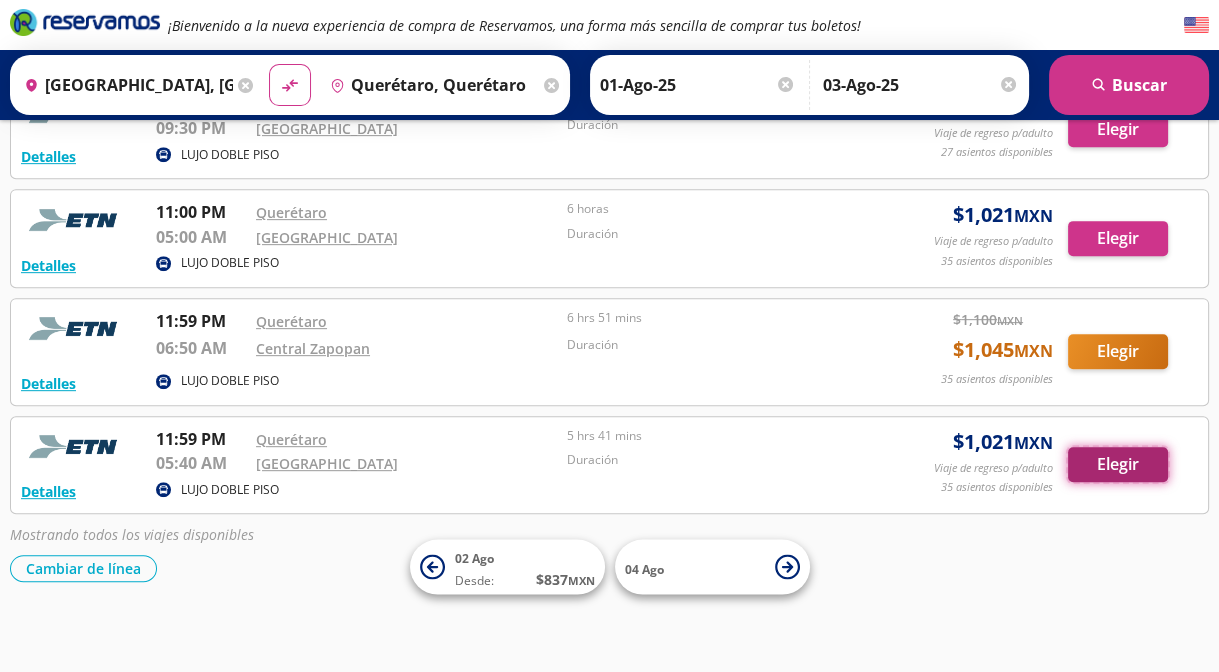 click on "Elegir" at bounding box center (1118, 464) 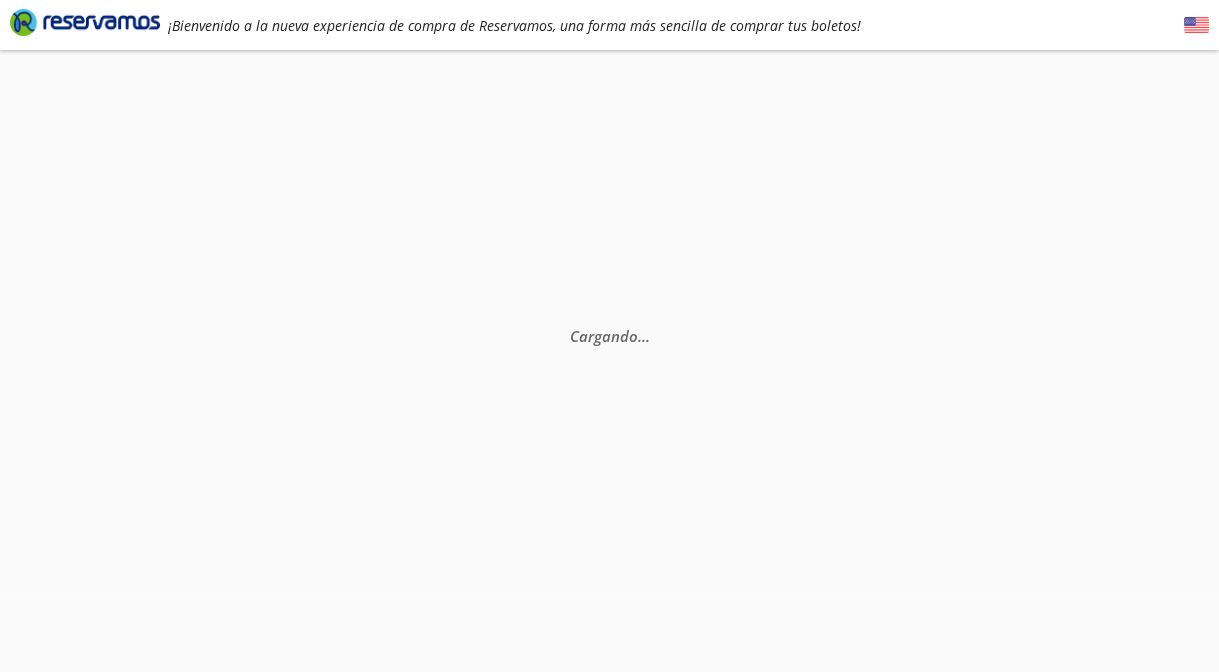 scroll, scrollTop: 0, scrollLeft: 0, axis: both 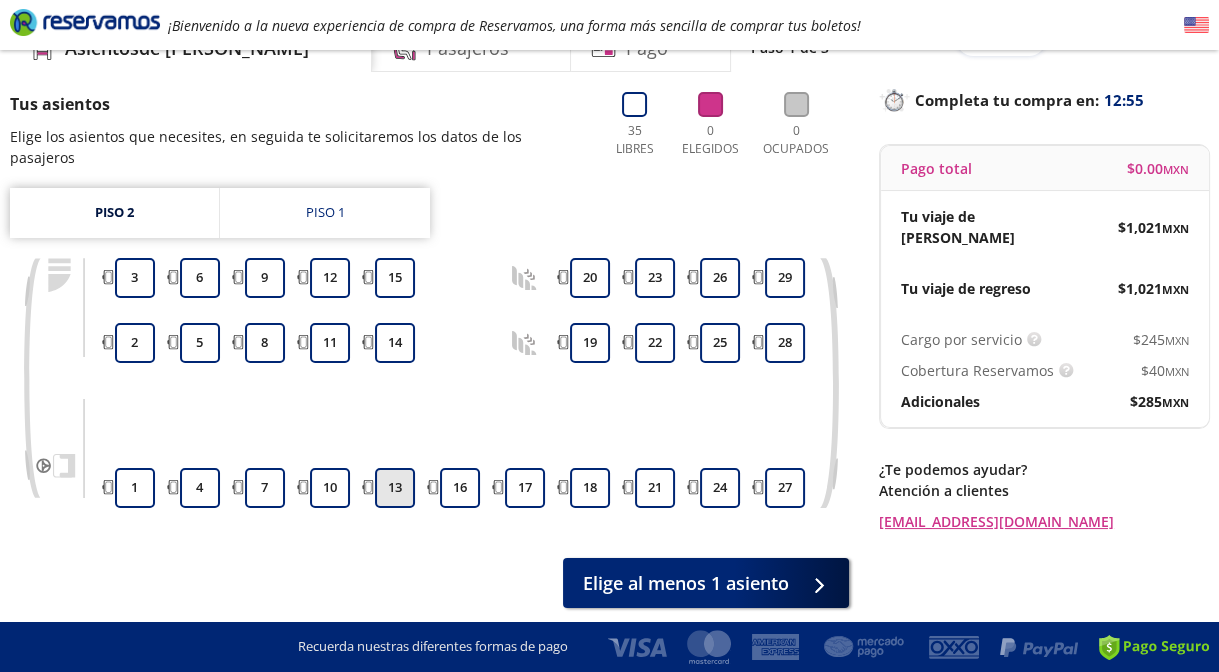 click on "13" at bounding box center (395, 488) 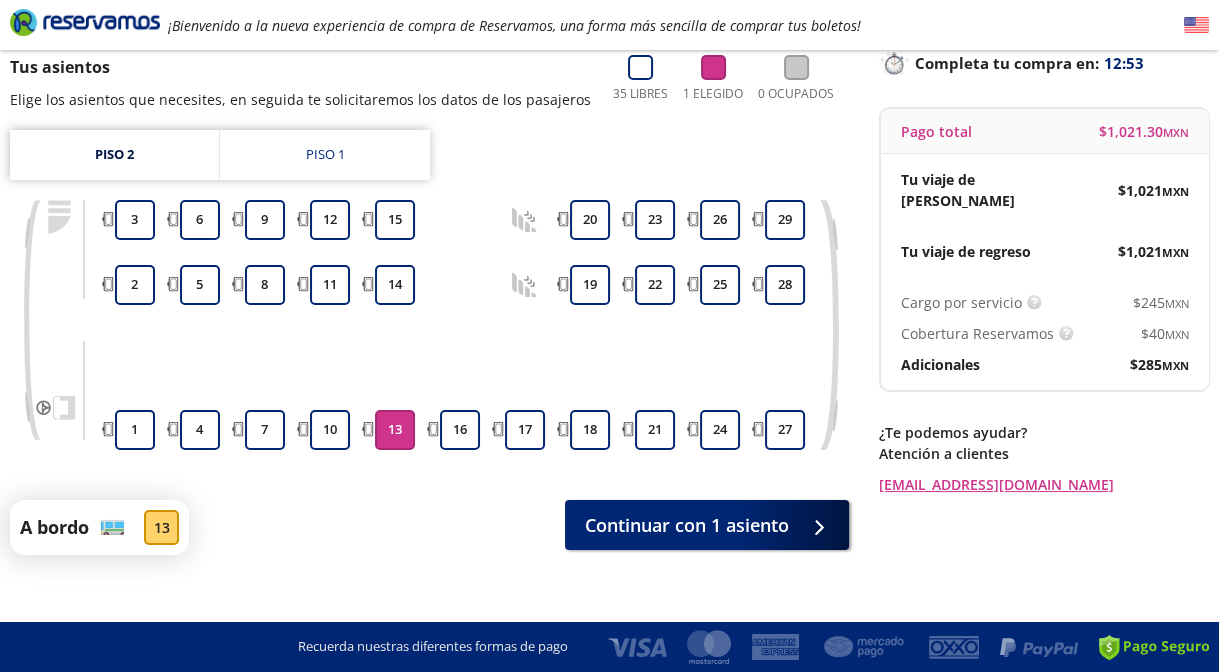 scroll, scrollTop: 164, scrollLeft: 0, axis: vertical 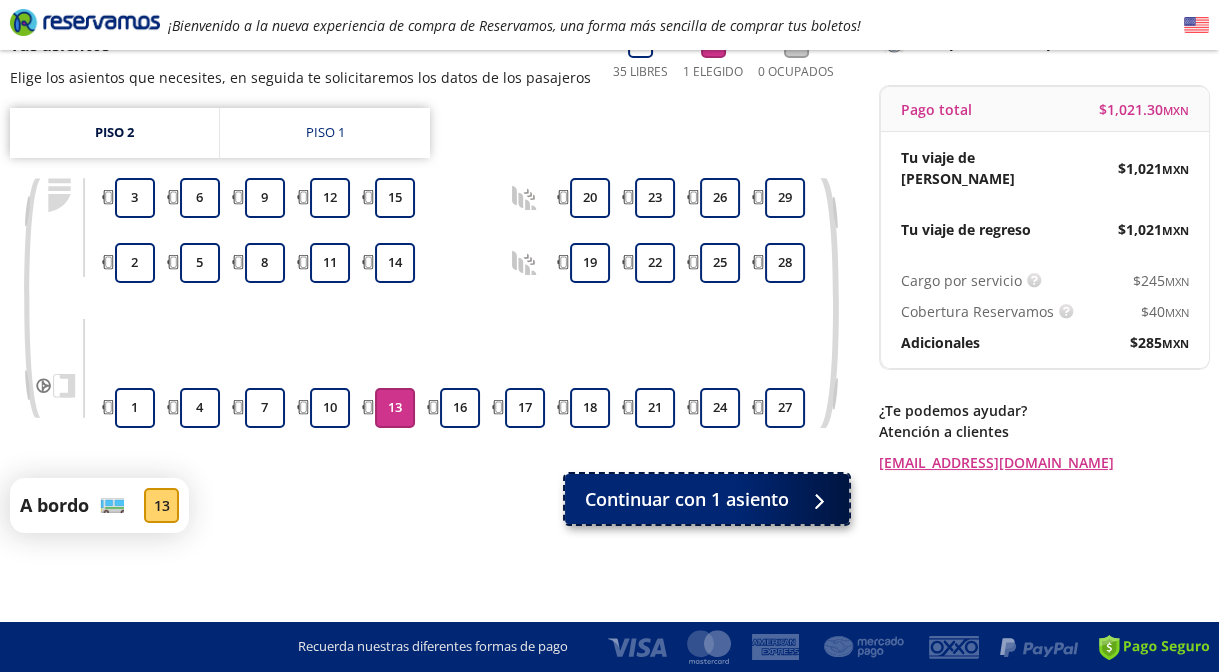 click on "Continuar con 1 asiento" at bounding box center (687, 499) 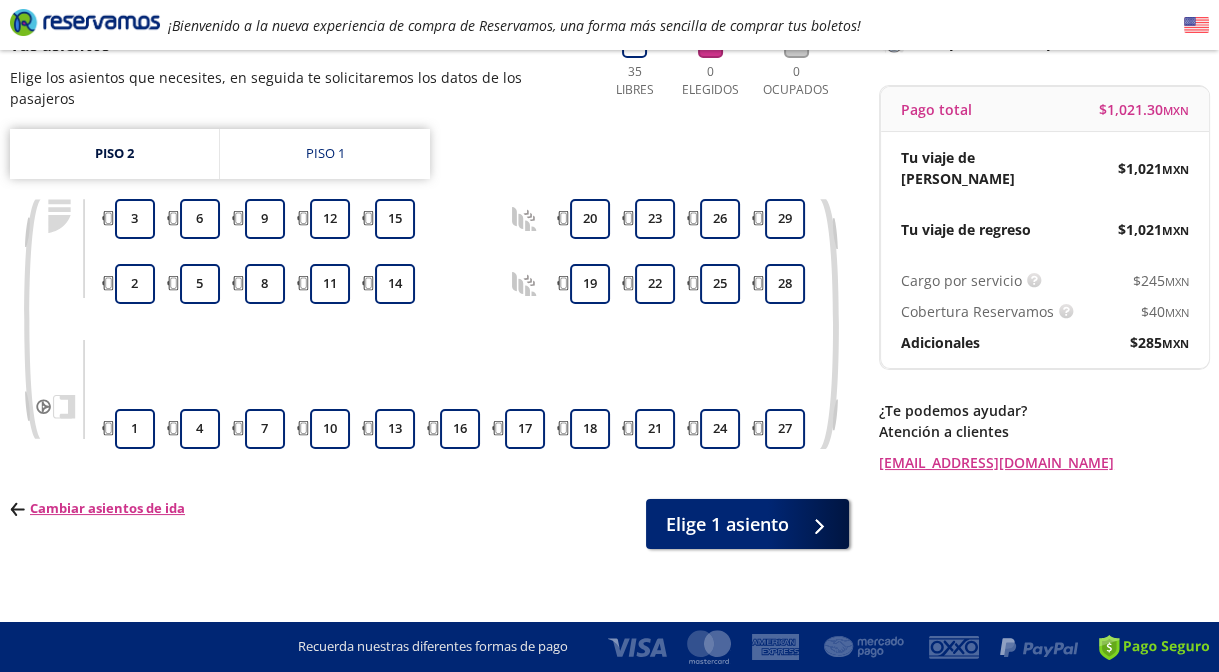 scroll, scrollTop: 0, scrollLeft: 0, axis: both 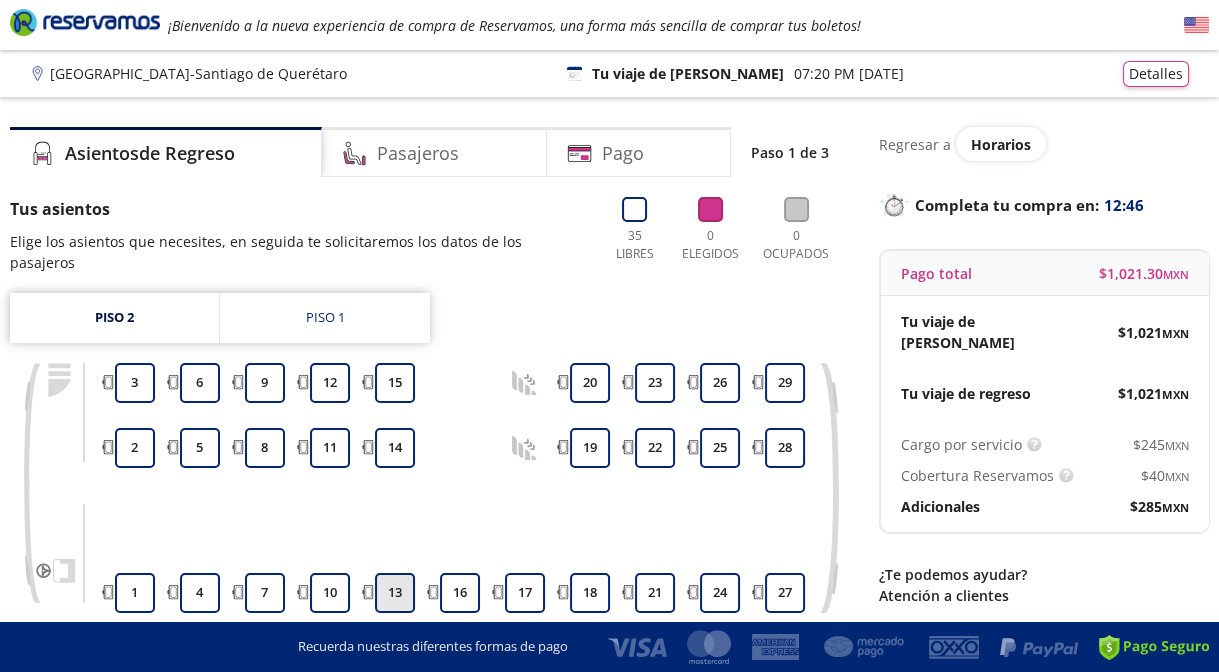click on "13" at bounding box center (395, 593) 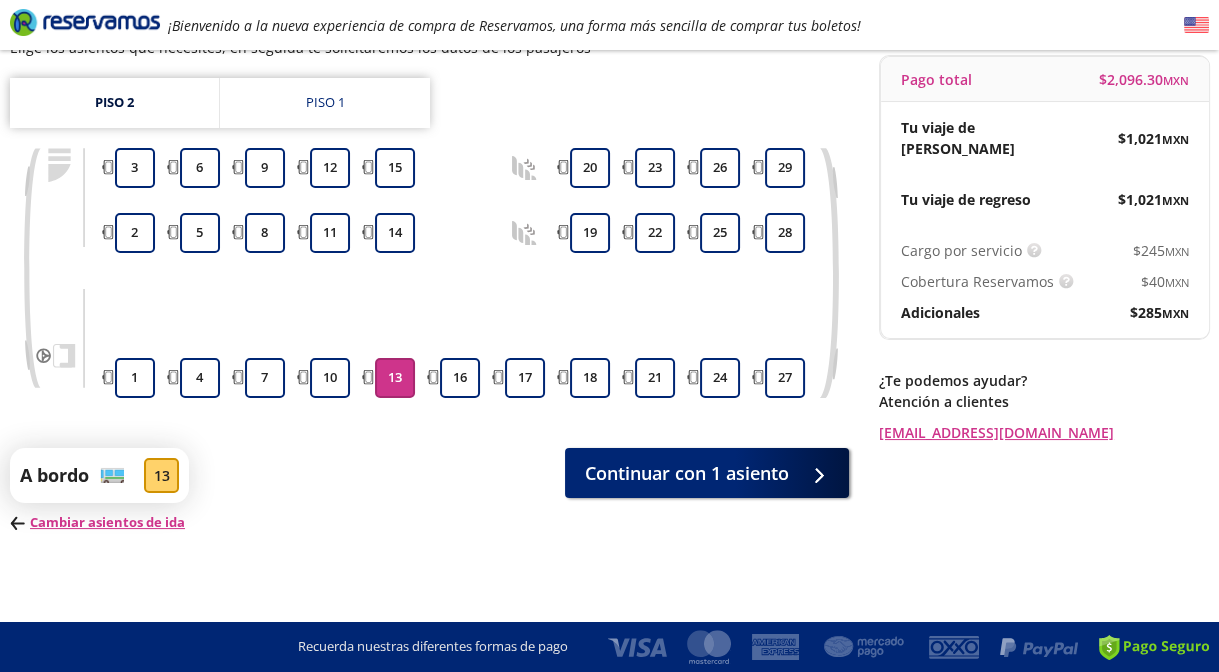 scroll, scrollTop: 0, scrollLeft: 0, axis: both 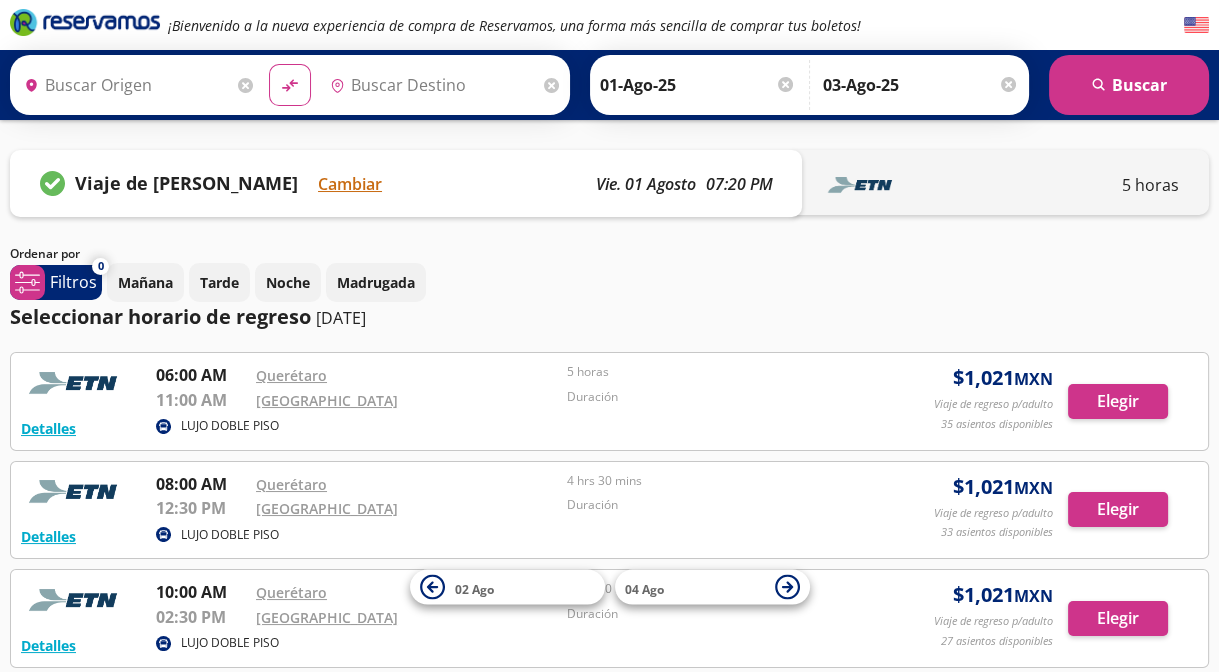 type on "[GEOGRAPHIC_DATA], [GEOGRAPHIC_DATA]" 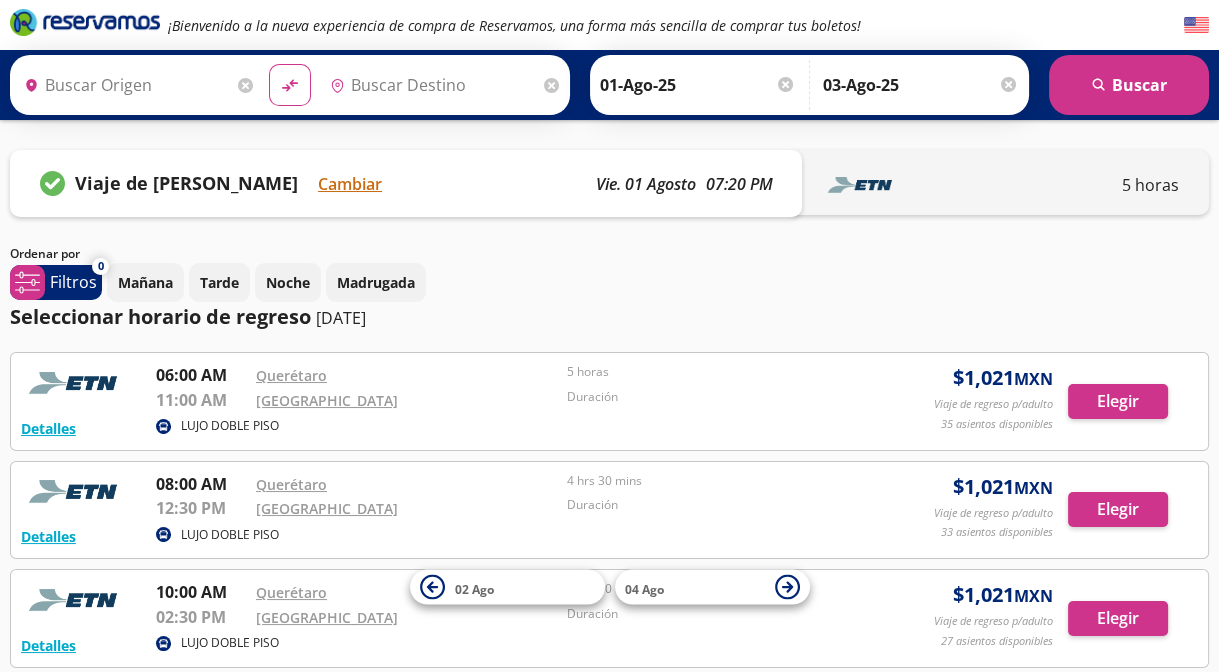 type on "Querétaro, Querétaro" 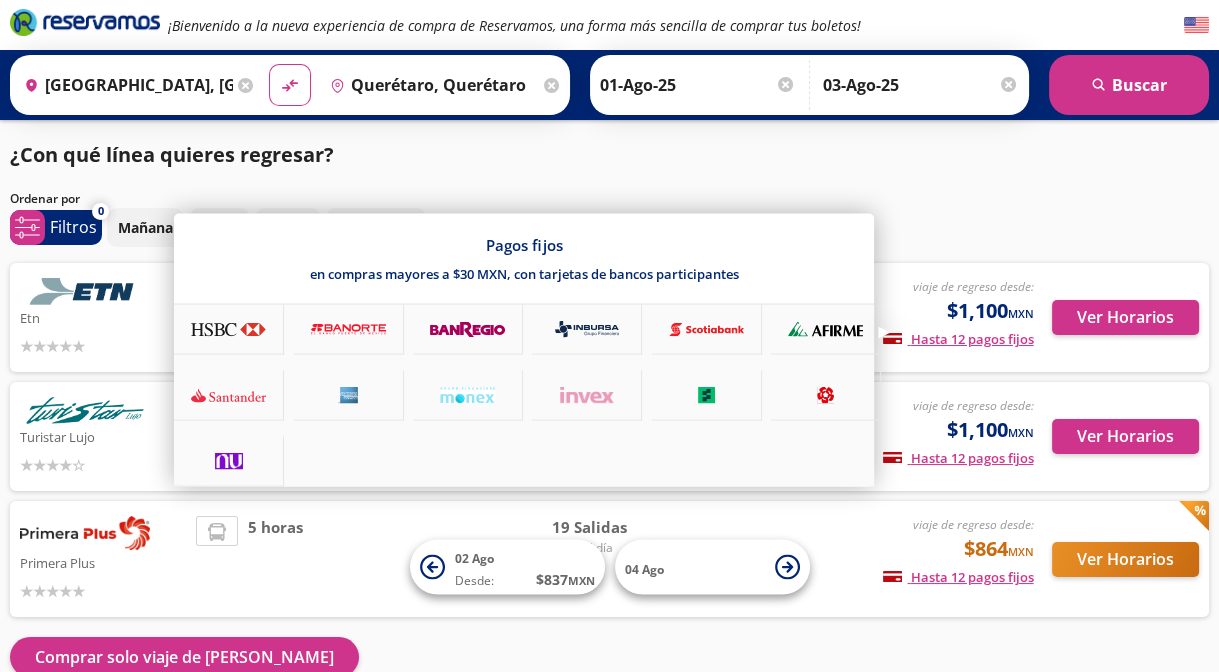 scroll, scrollTop: 104, scrollLeft: 0, axis: vertical 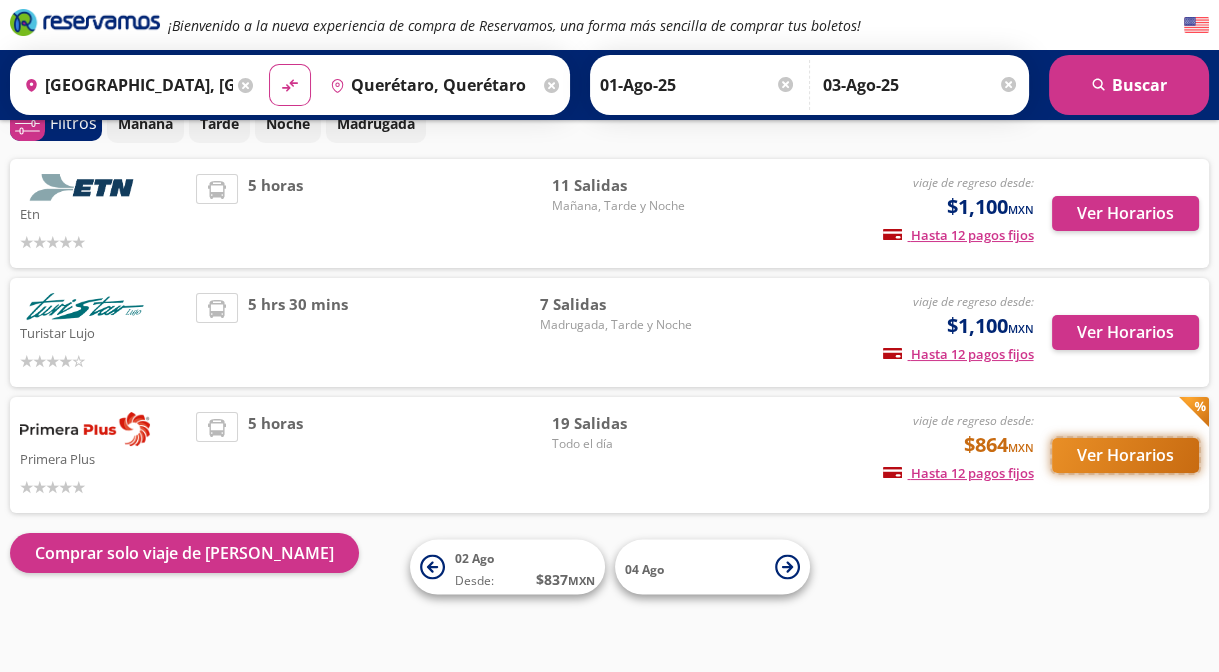 click on "Ver Horarios" at bounding box center (1125, 455) 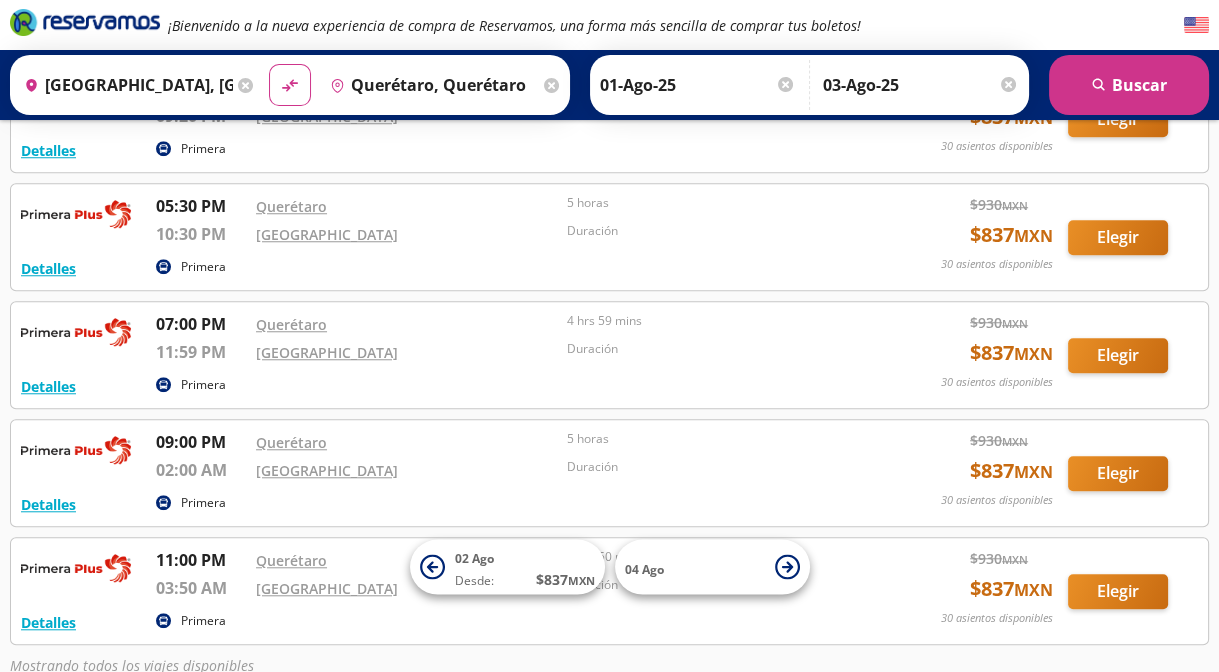 scroll, scrollTop: 2065, scrollLeft: 0, axis: vertical 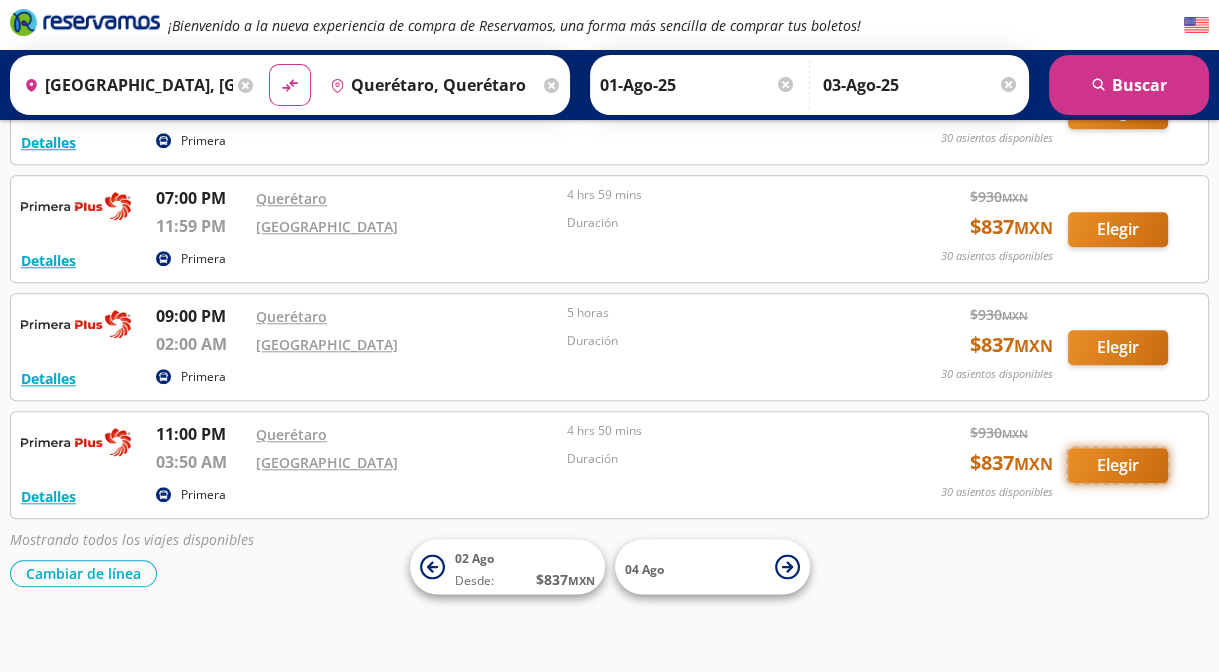 click on "Elegir" at bounding box center (1118, 465) 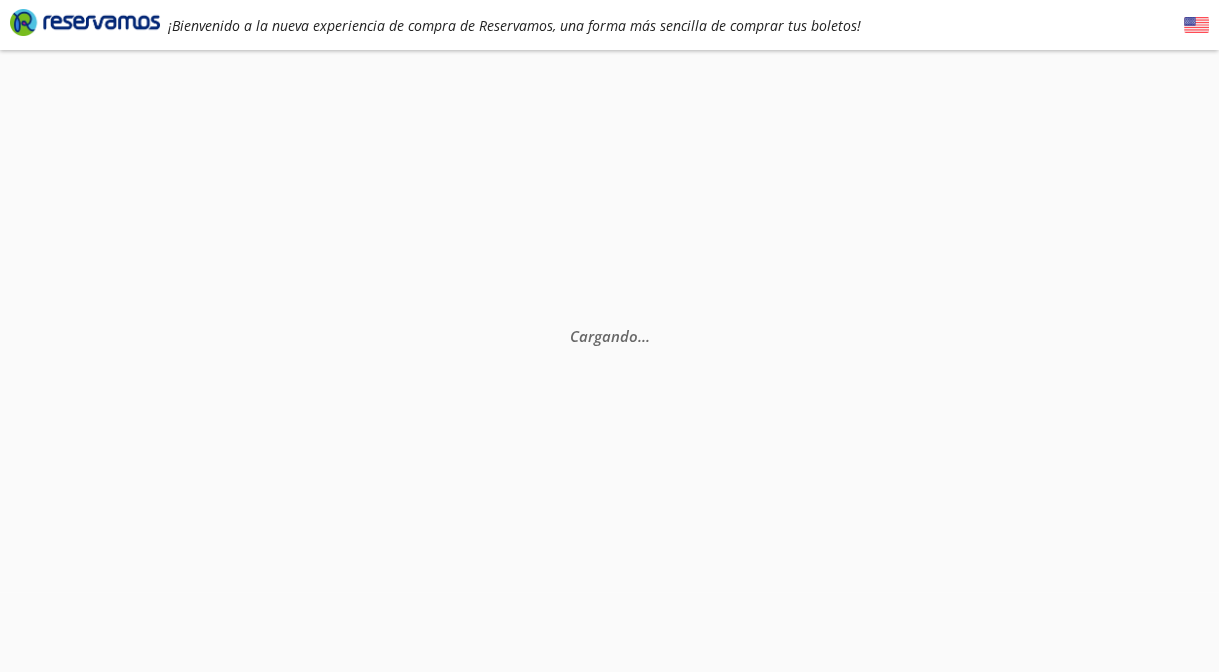 scroll, scrollTop: 0, scrollLeft: 0, axis: both 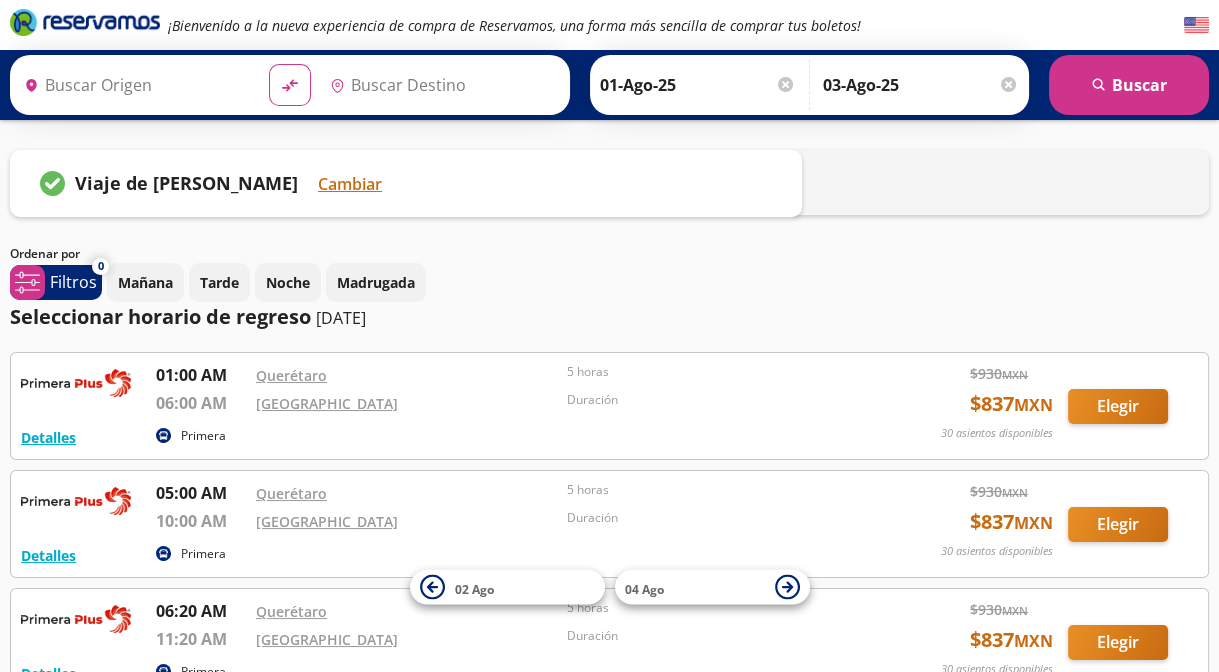 type on "Querétaro, Querétaro" 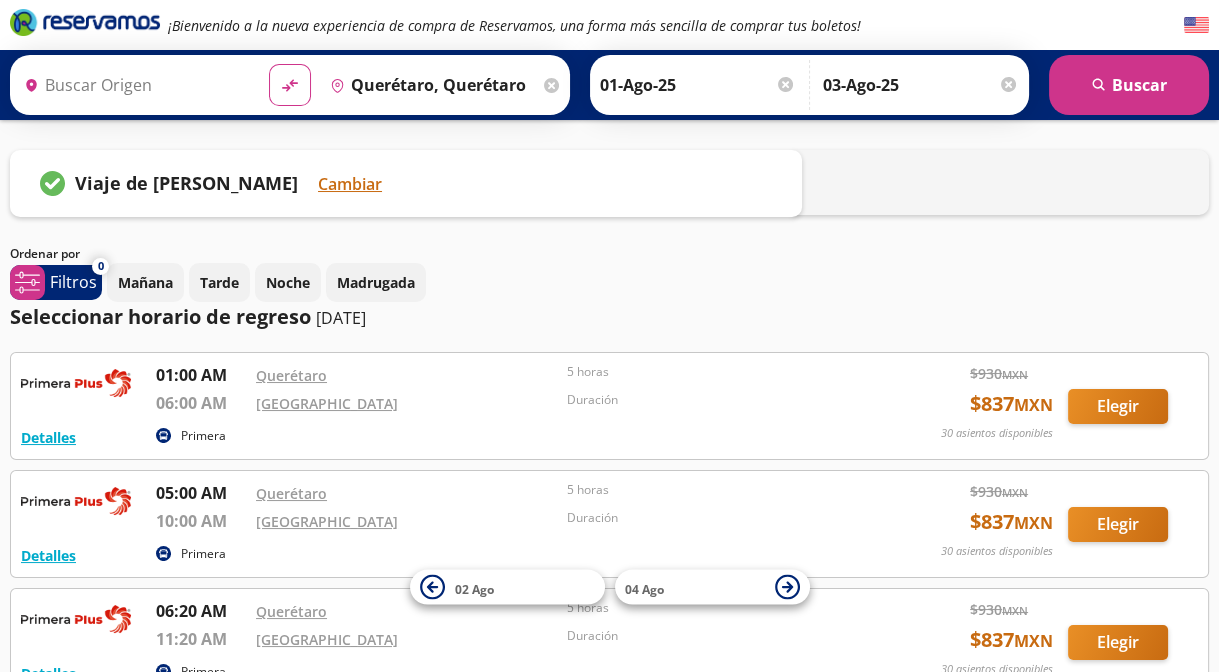 type on "[GEOGRAPHIC_DATA], [GEOGRAPHIC_DATA]" 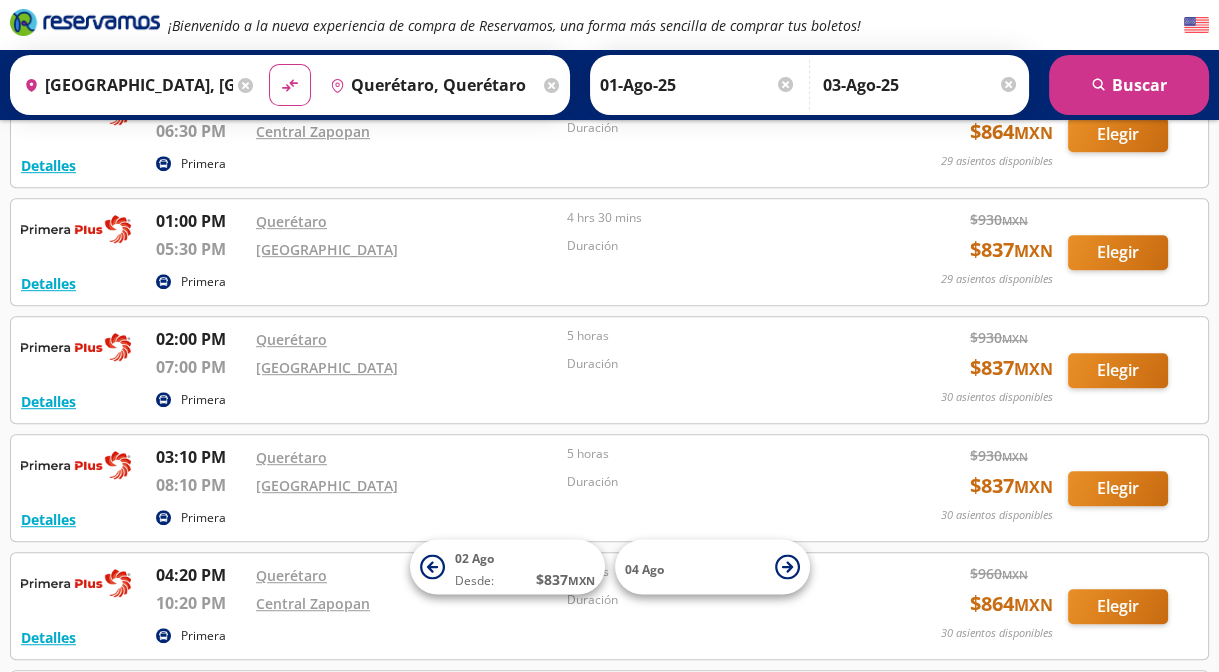 scroll, scrollTop: 1348, scrollLeft: 0, axis: vertical 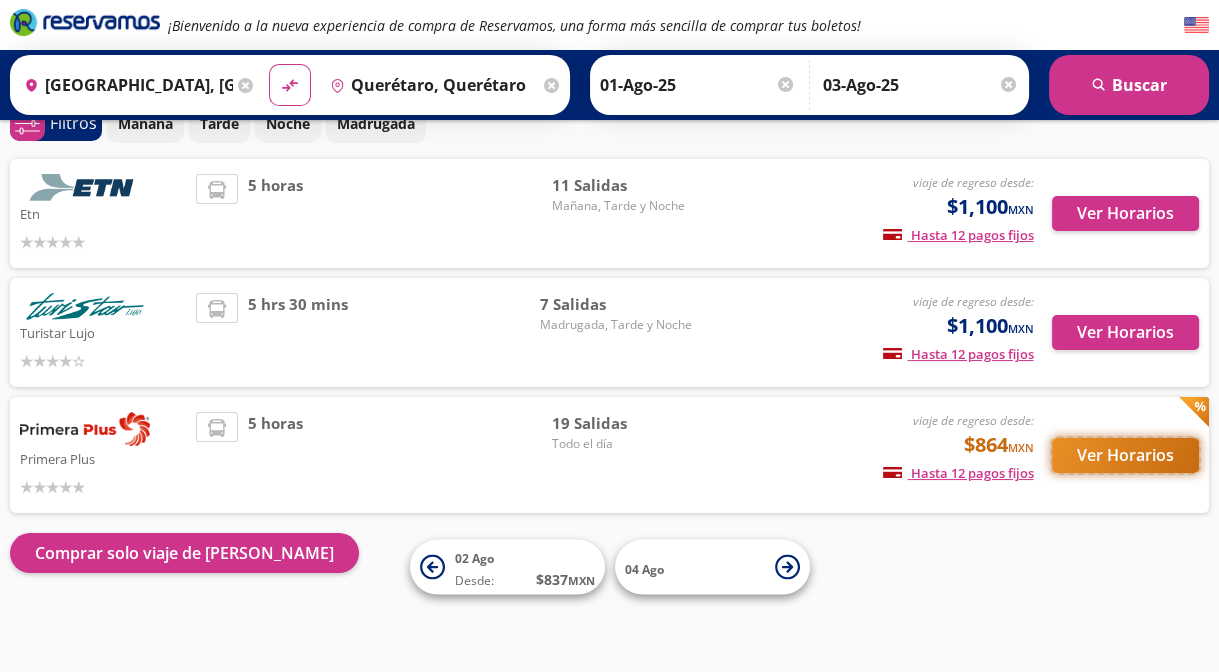 click on "Ver Horarios" at bounding box center [1125, 455] 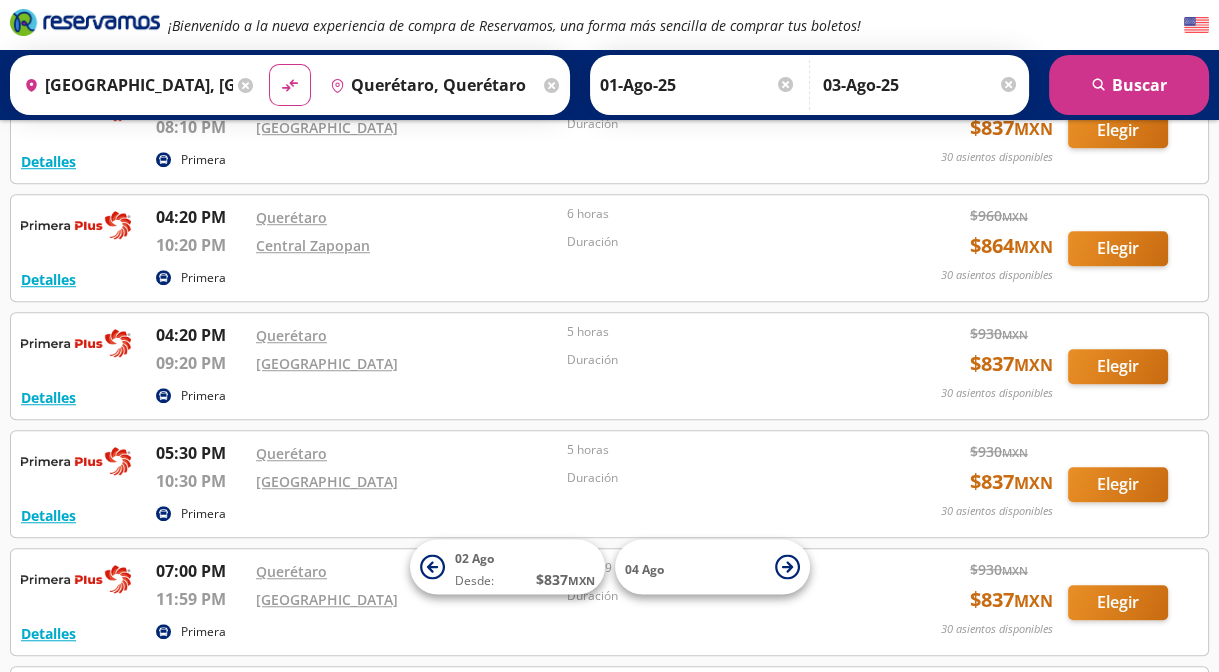 scroll, scrollTop: 2065, scrollLeft: 0, axis: vertical 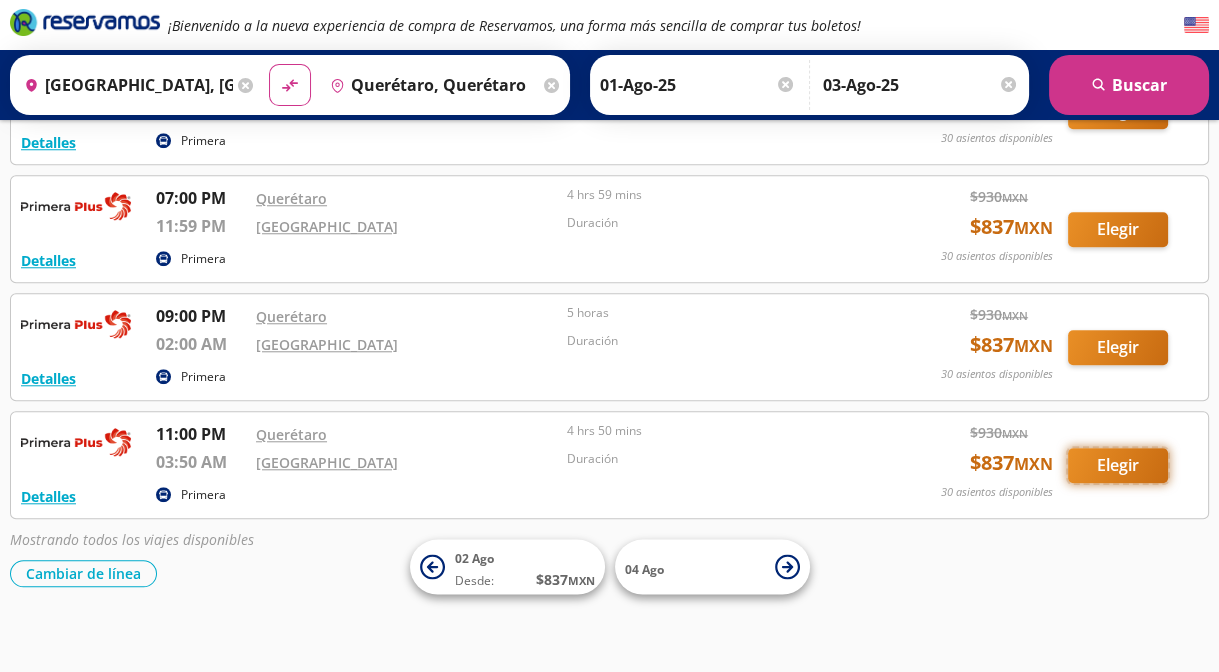 click on "Elegir" at bounding box center [1118, 465] 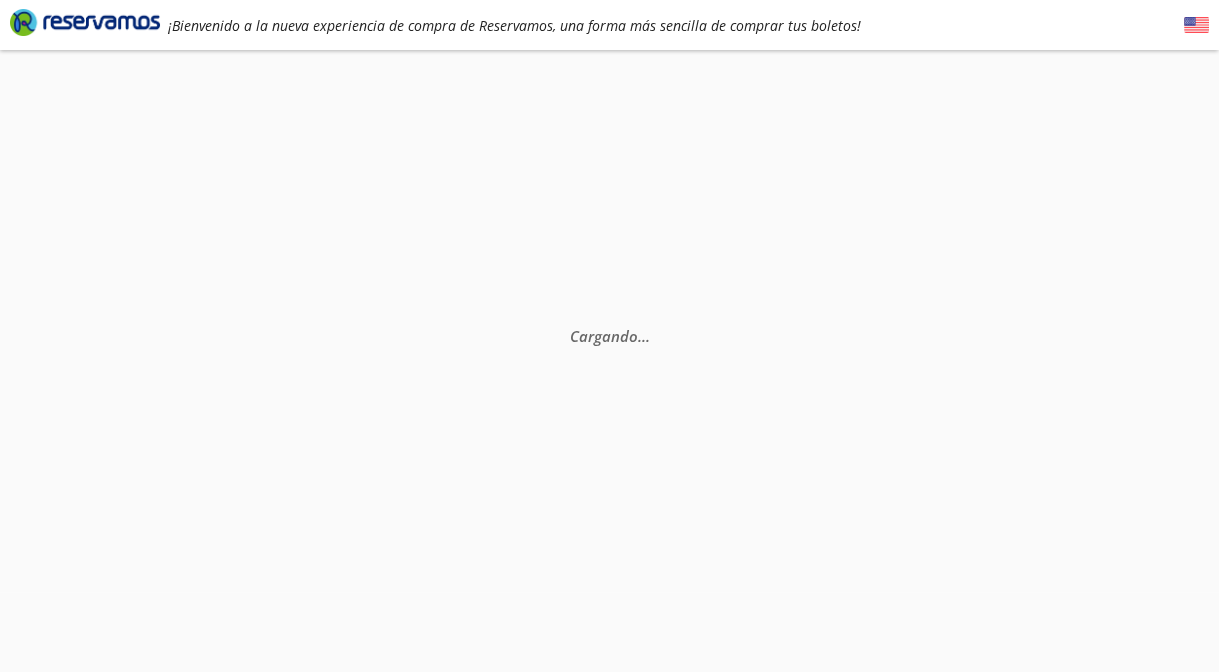 scroll, scrollTop: 0, scrollLeft: 0, axis: both 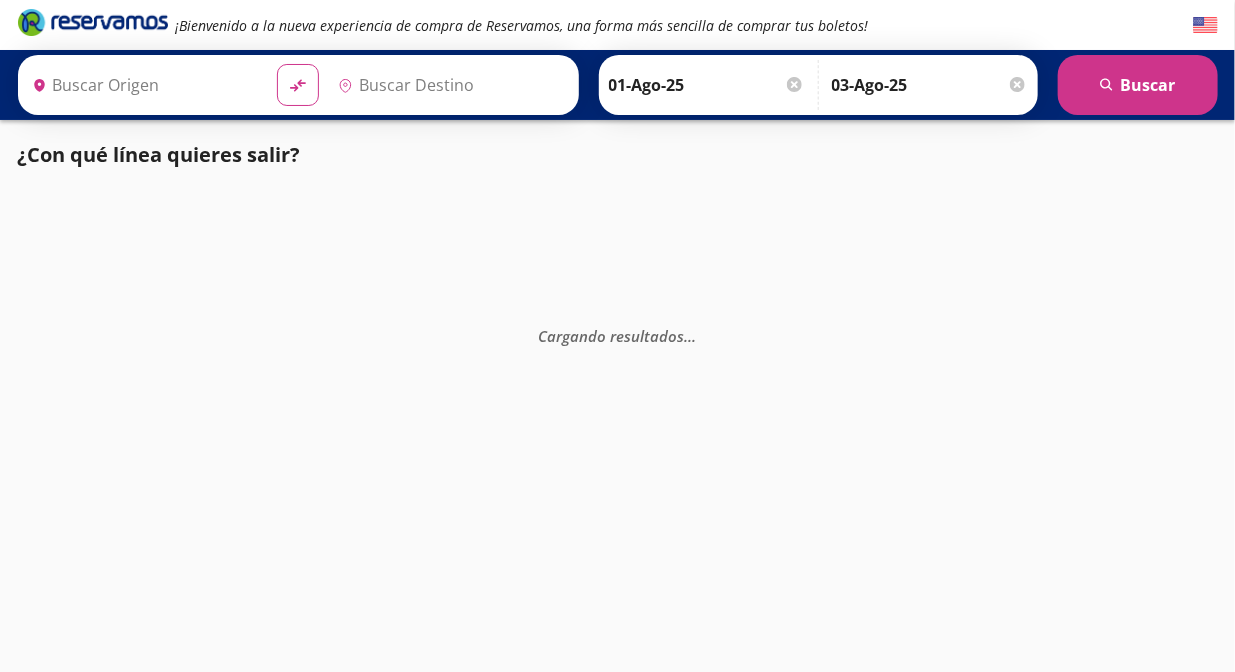 type on "[GEOGRAPHIC_DATA], [GEOGRAPHIC_DATA]" 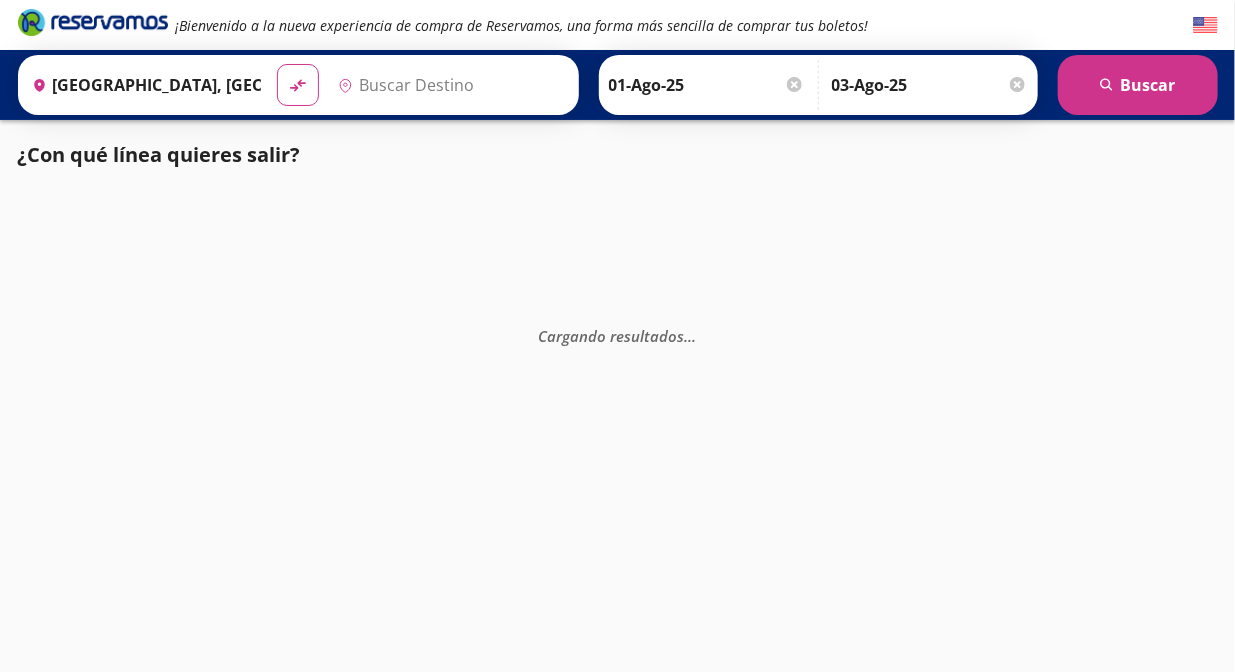 type on "Querétaro, Querétaro" 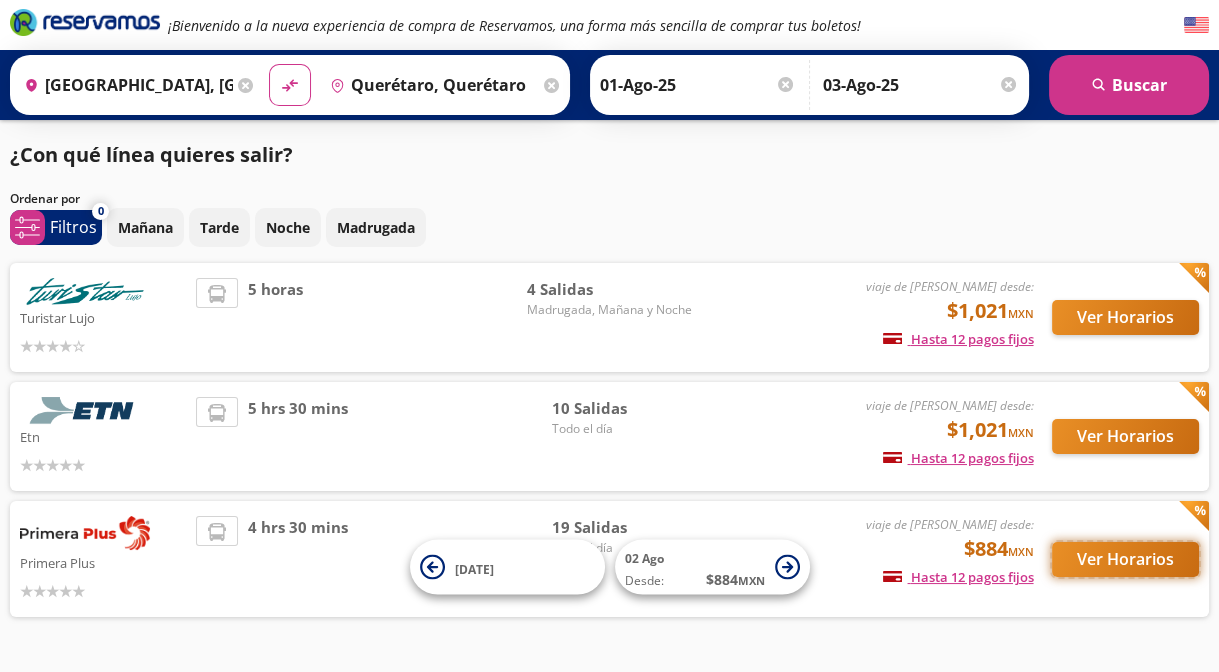 click on "Ver Horarios" at bounding box center [1125, 559] 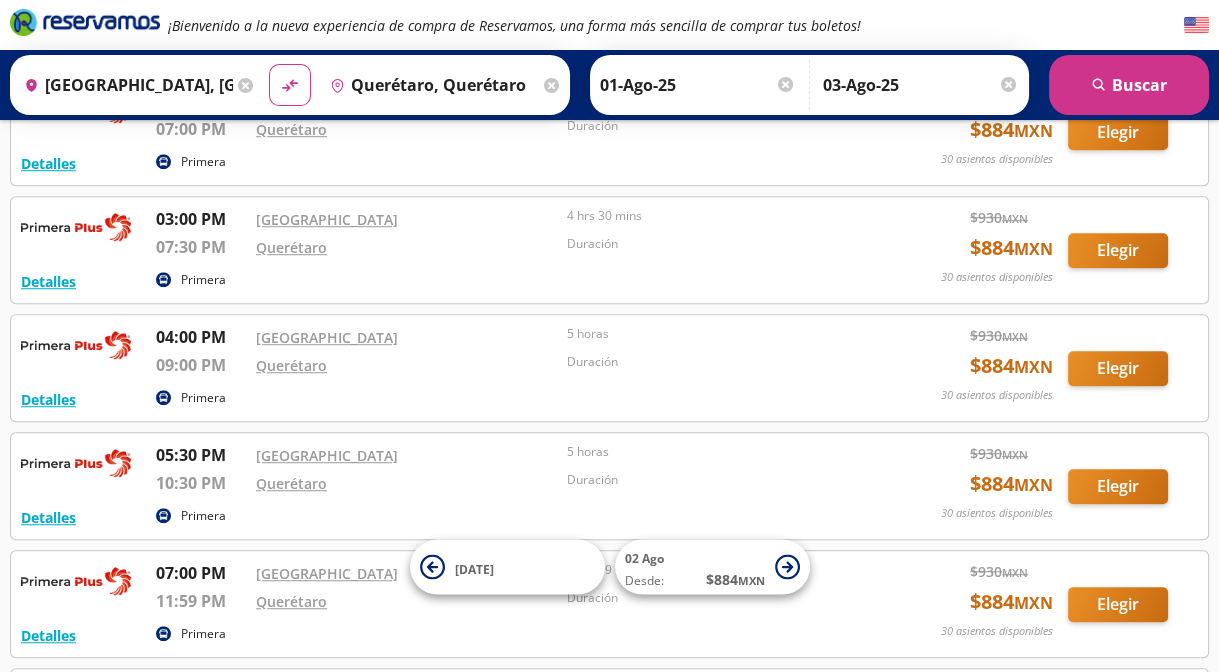 scroll, scrollTop: 1962, scrollLeft: 0, axis: vertical 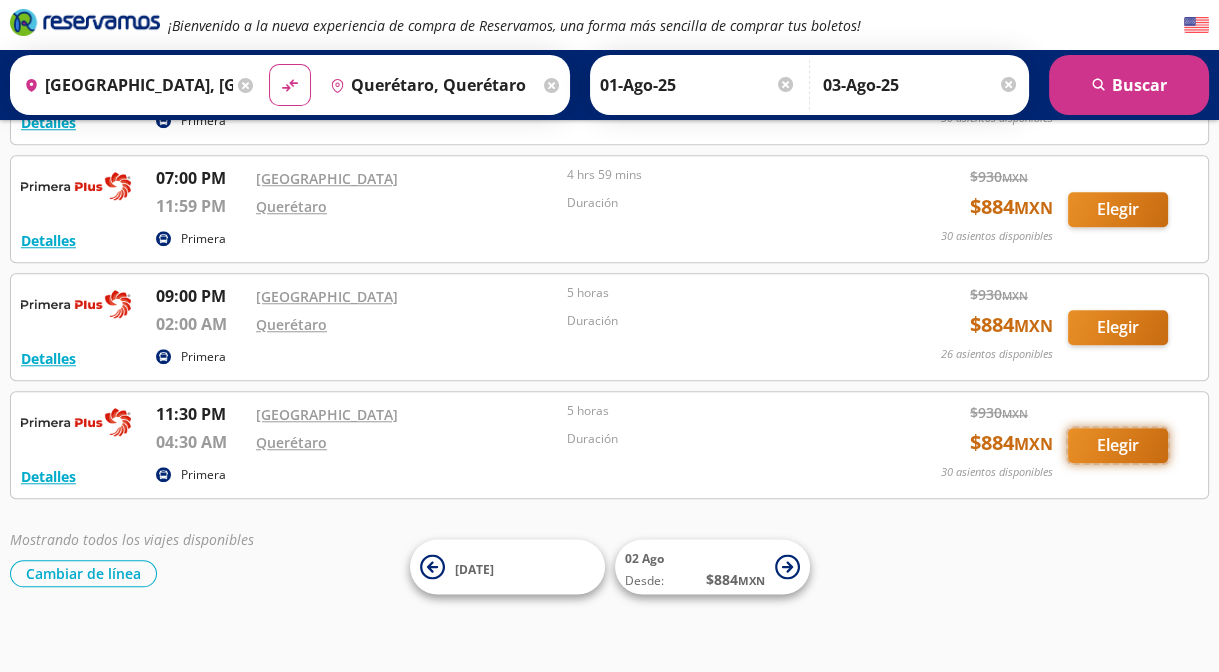 click on "Elegir" at bounding box center [1118, 445] 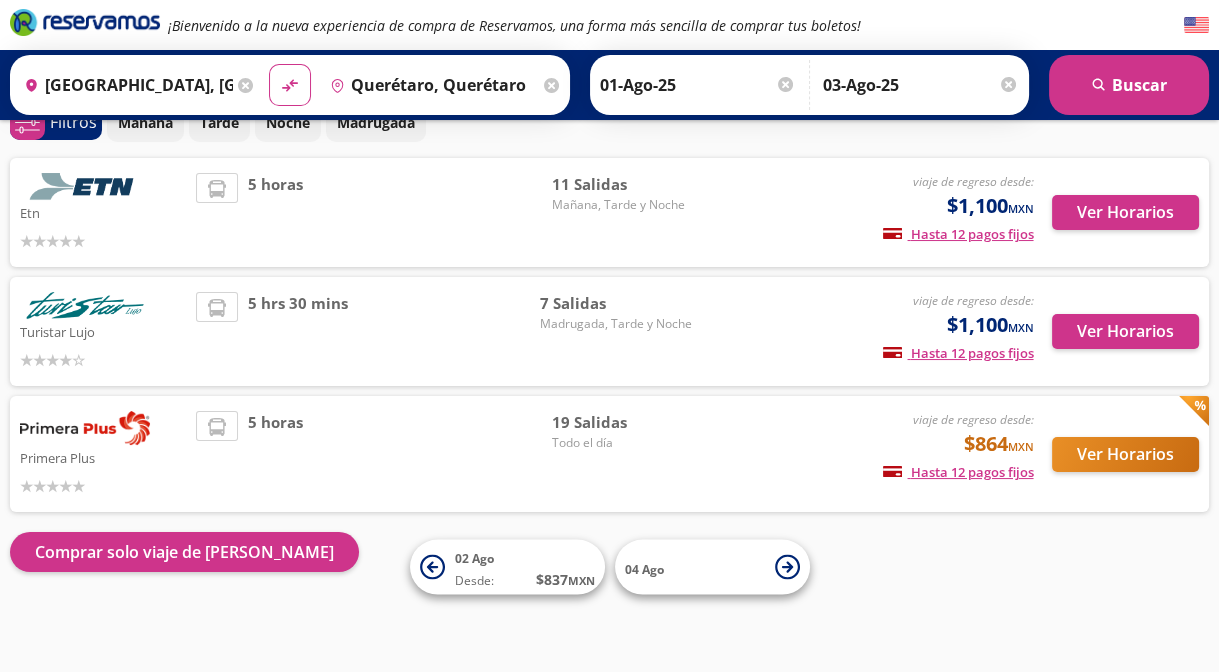 scroll, scrollTop: 104, scrollLeft: 0, axis: vertical 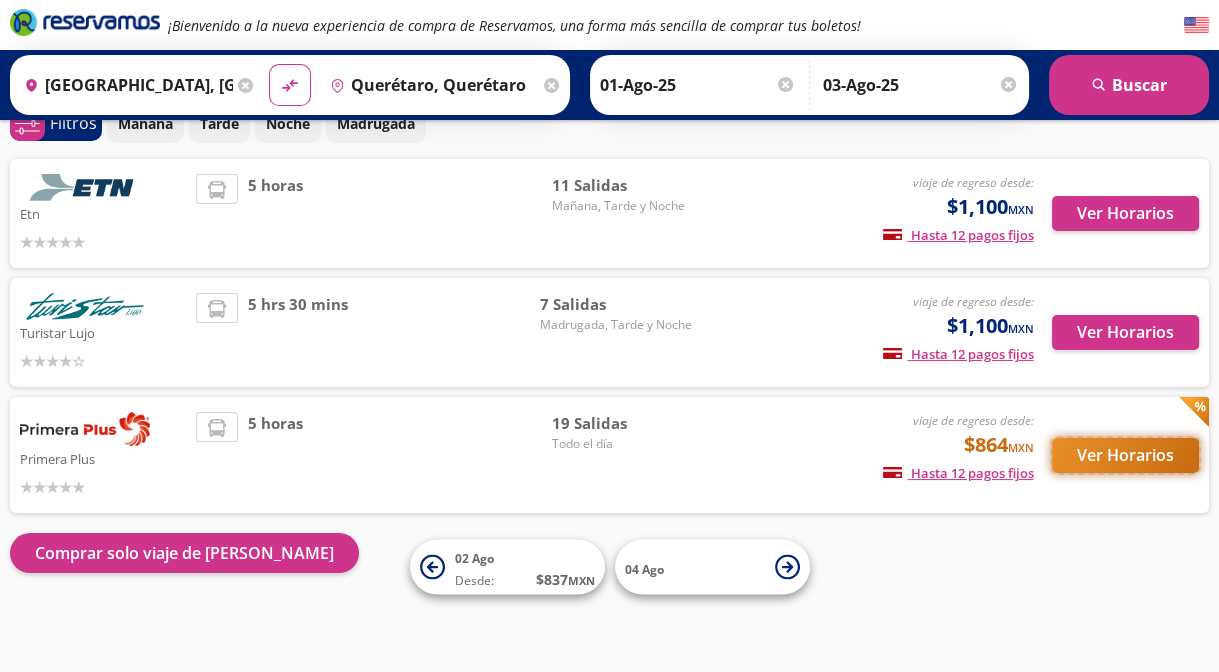 click on "Ver Horarios" at bounding box center [1125, 455] 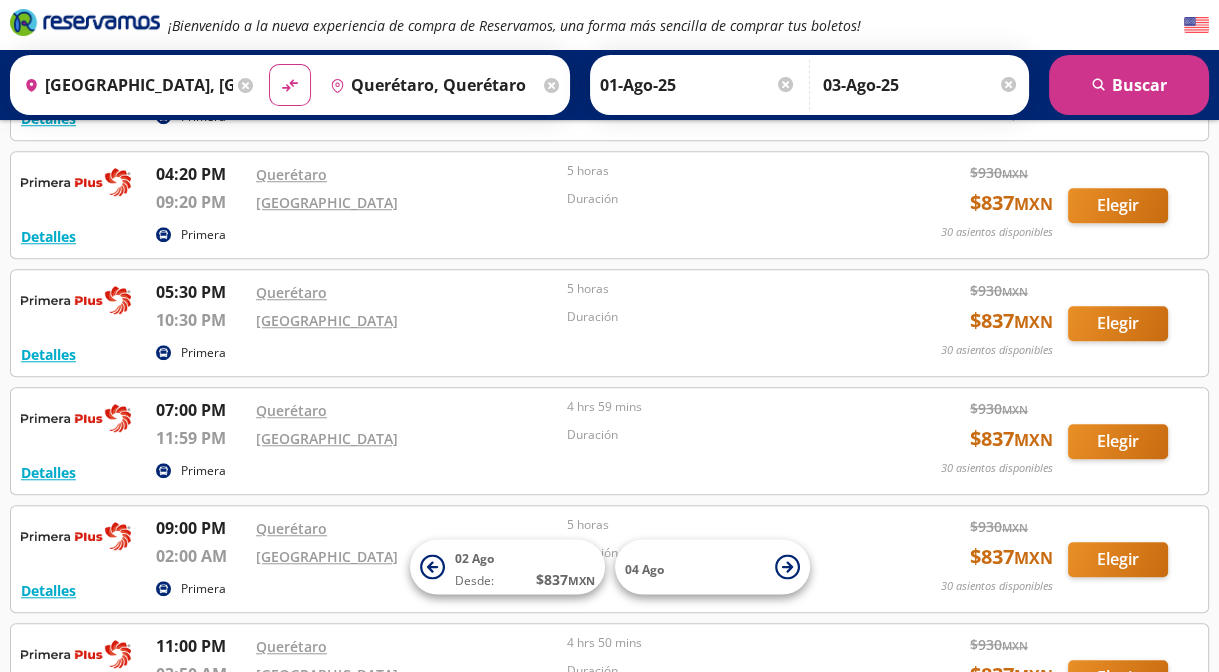 scroll, scrollTop: 2065, scrollLeft: 0, axis: vertical 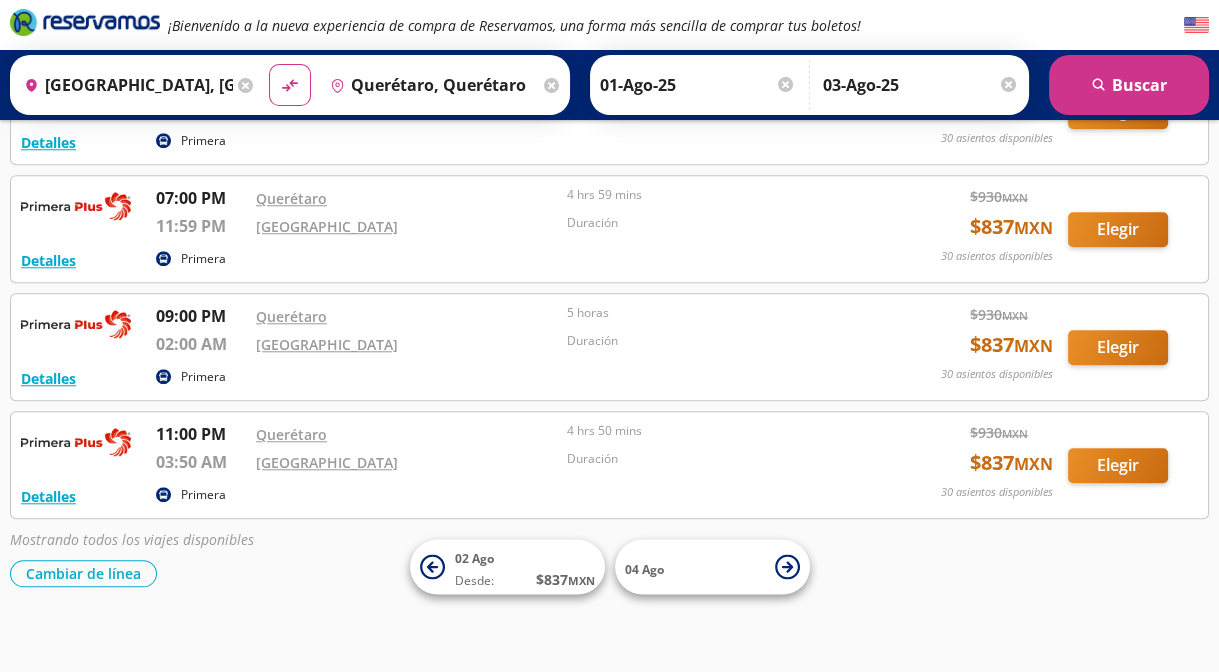 click on "Duración" at bounding box center (717, 459) 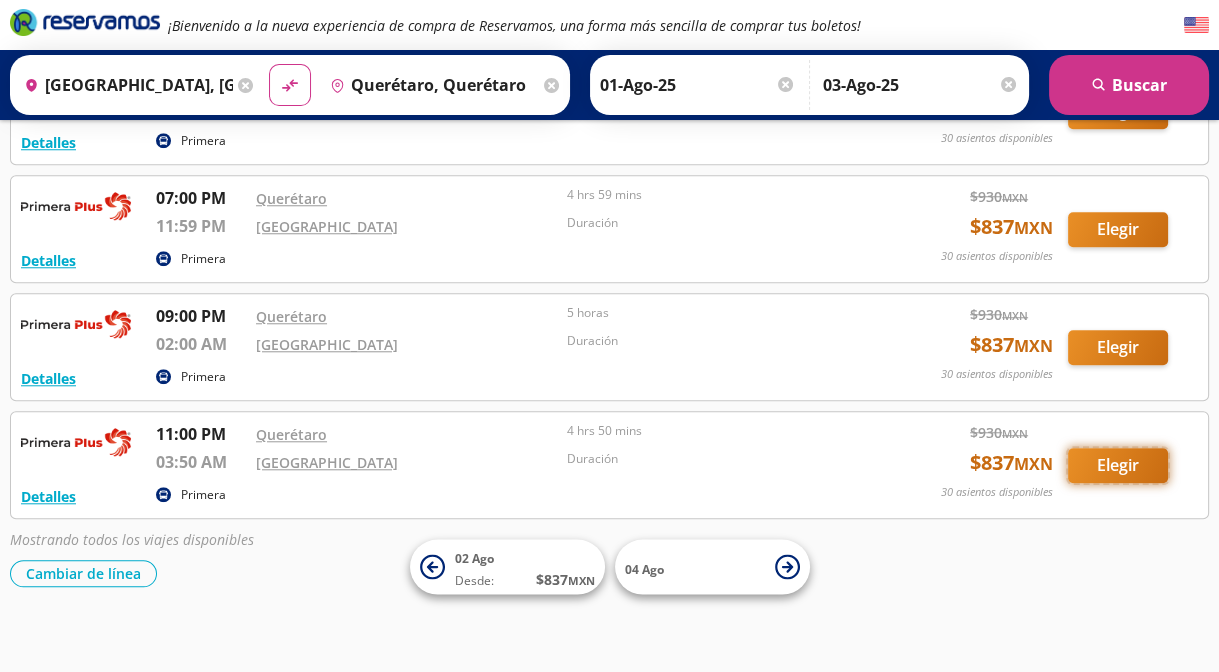click on "Elegir" at bounding box center [1118, 465] 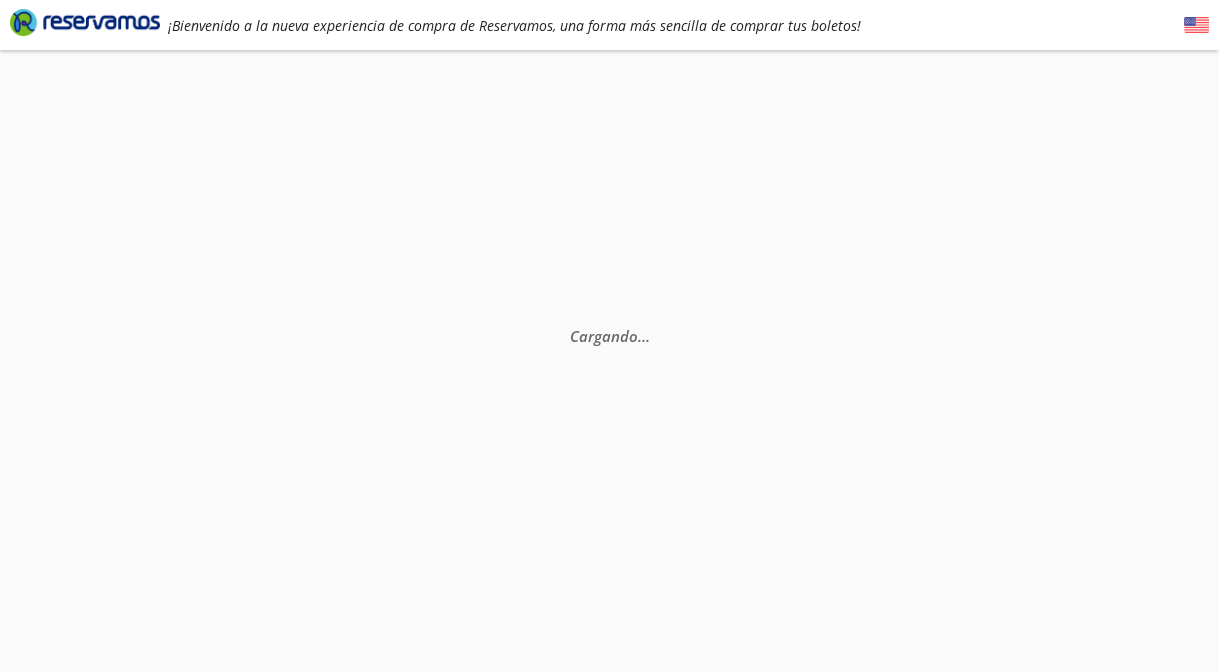 scroll, scrollTop: 0, scrollLeft: 0, axis: both 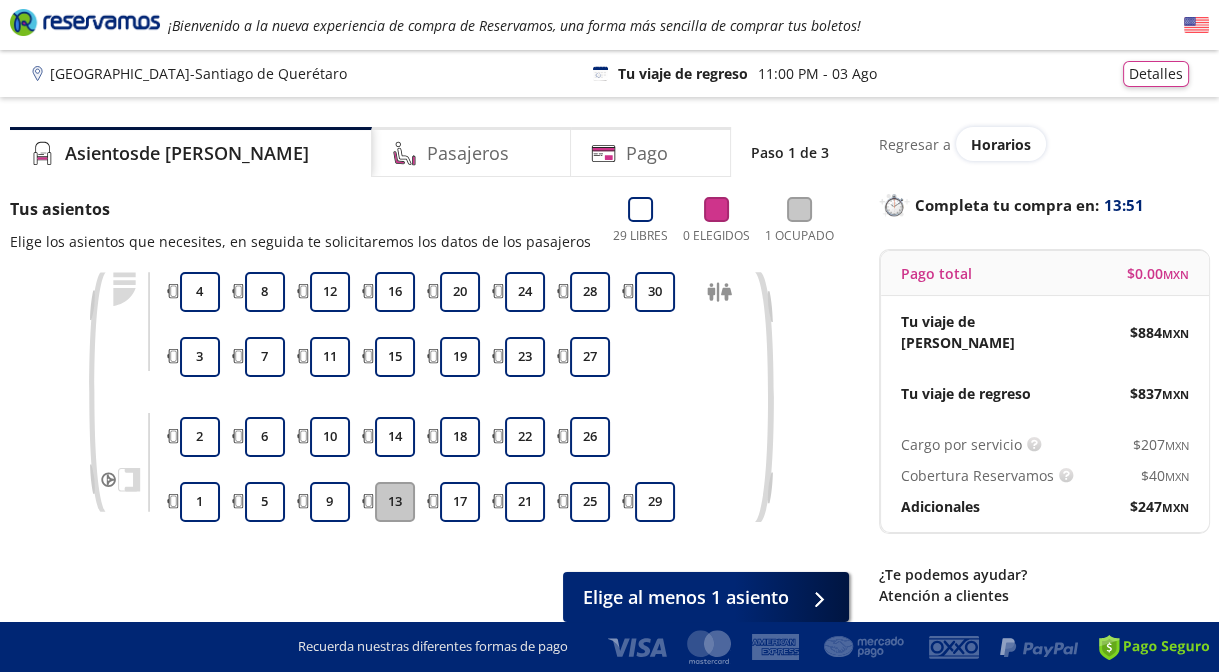 click on "13" at bounding box center (395, 502) 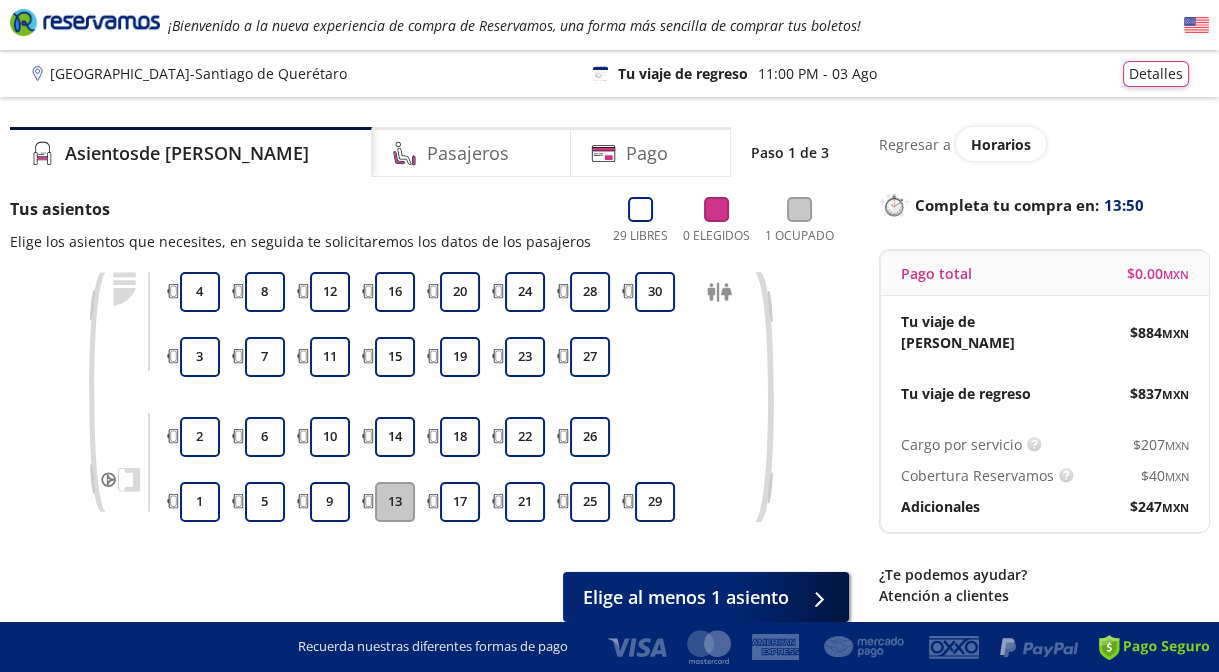 scroll, scrollTop: 89, scrollLeft: 0, axis: vertical 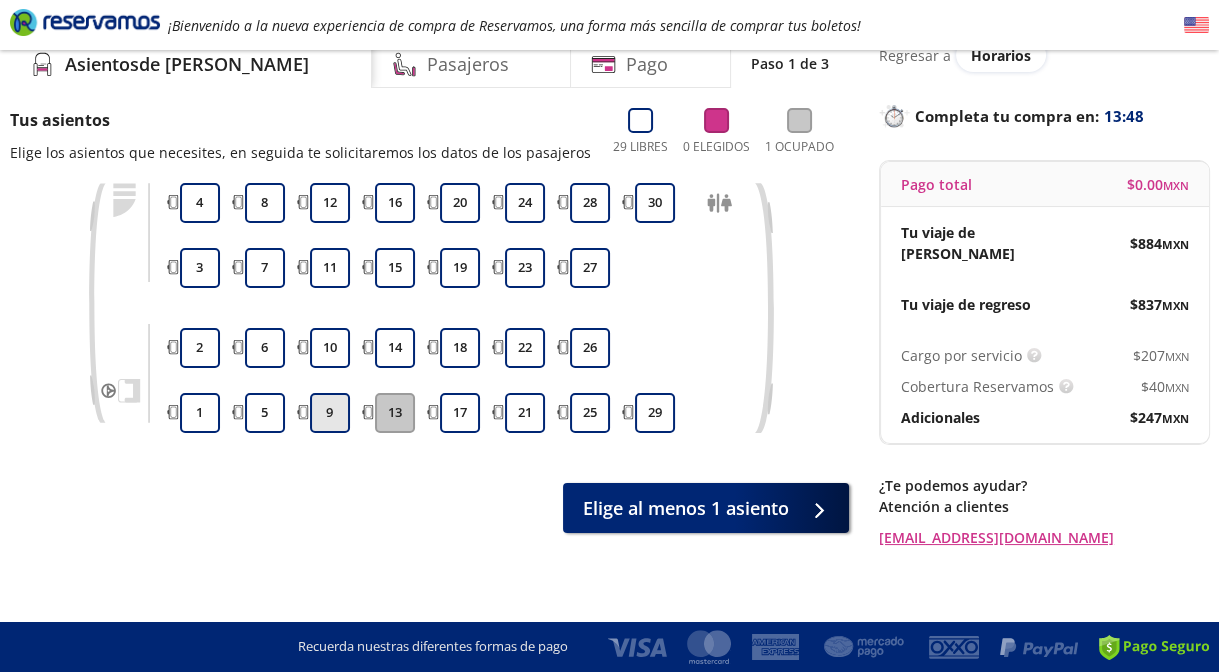 click on "9" at bounding box center (330, 413) 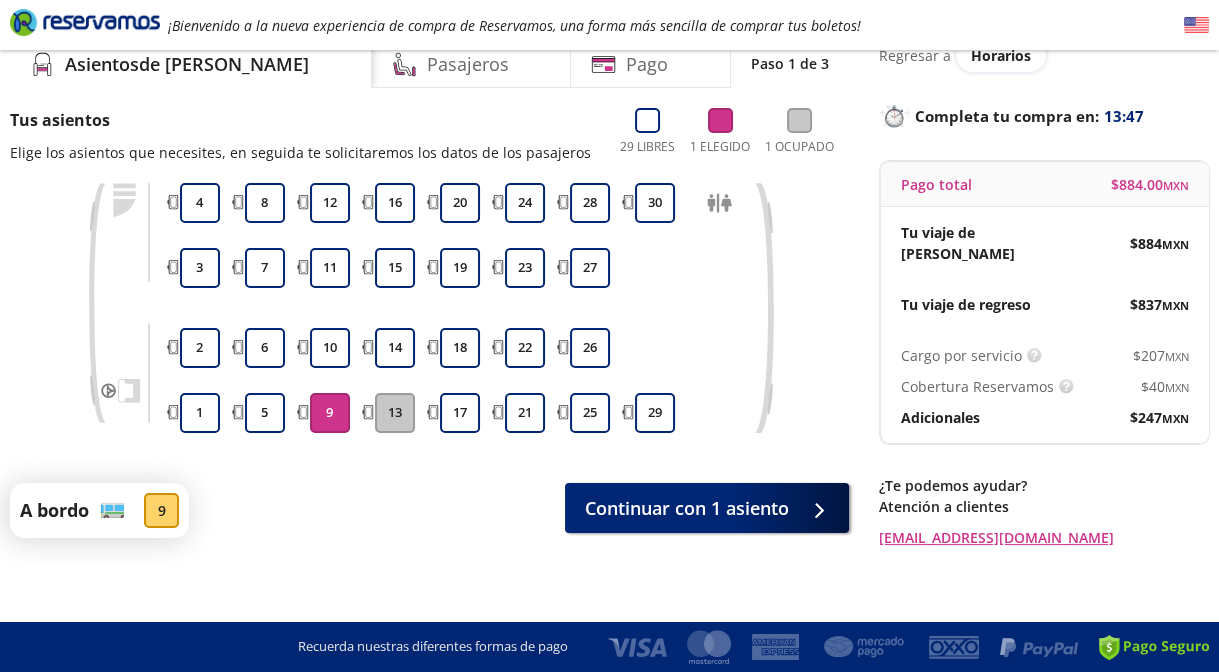 click on "13" at bounding box center [395, 413] 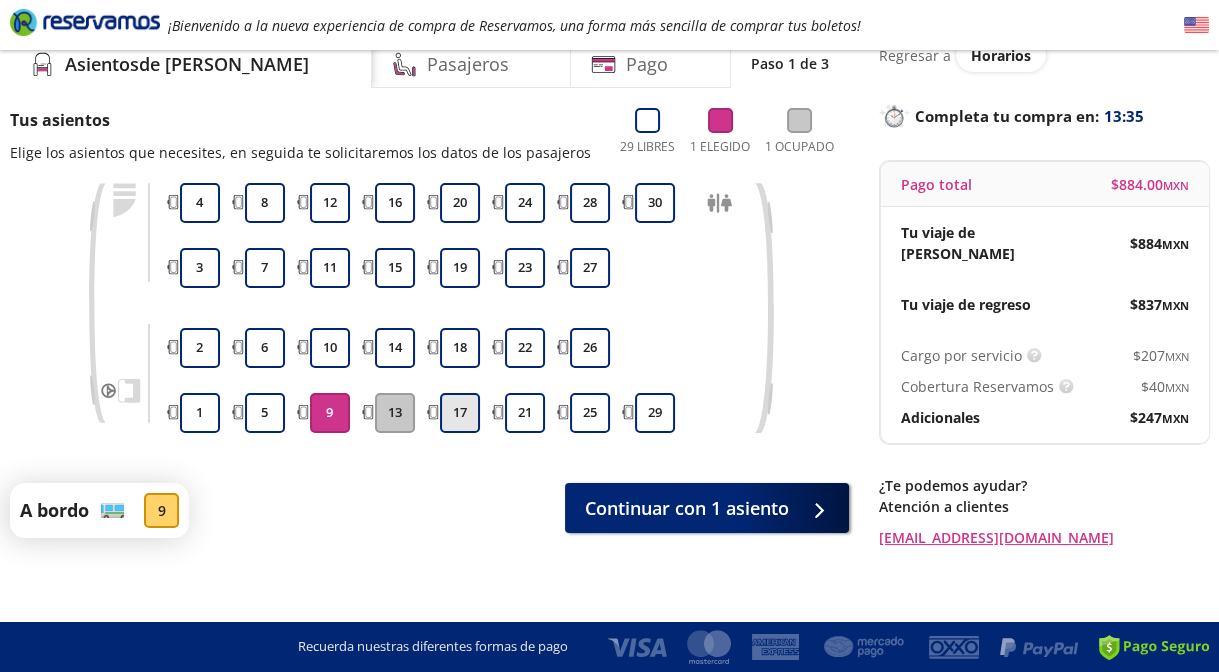 click on "17" at bounding box center (460, 413) 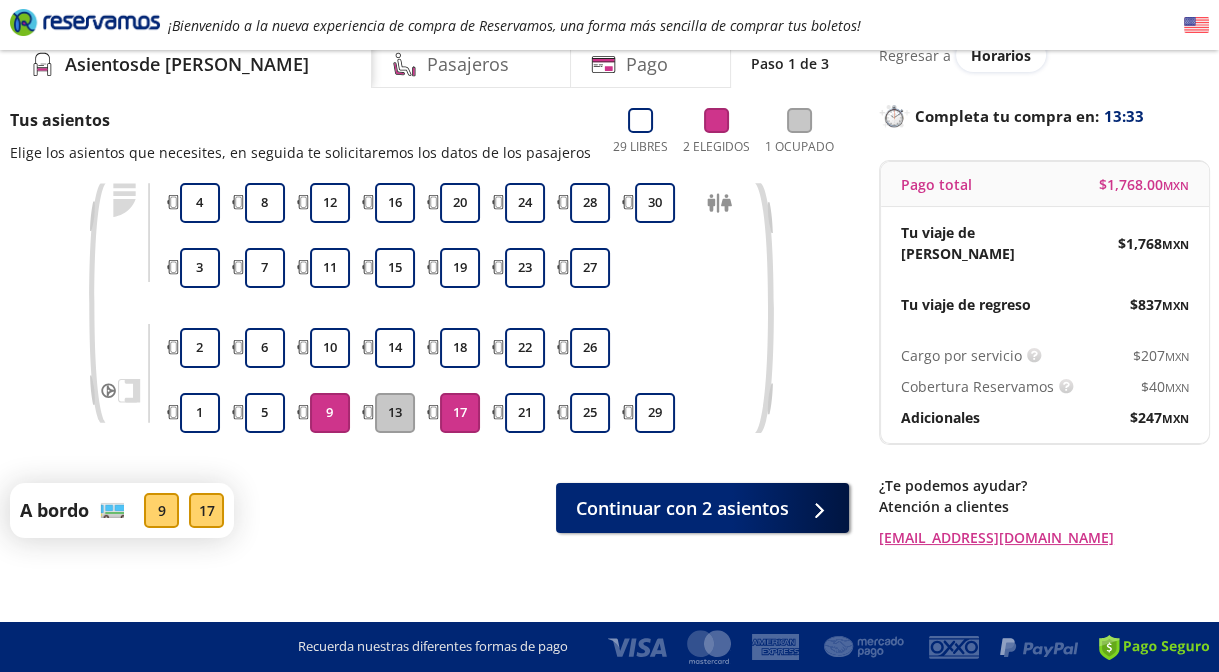 click on "9" at bounding box center (330, 413) 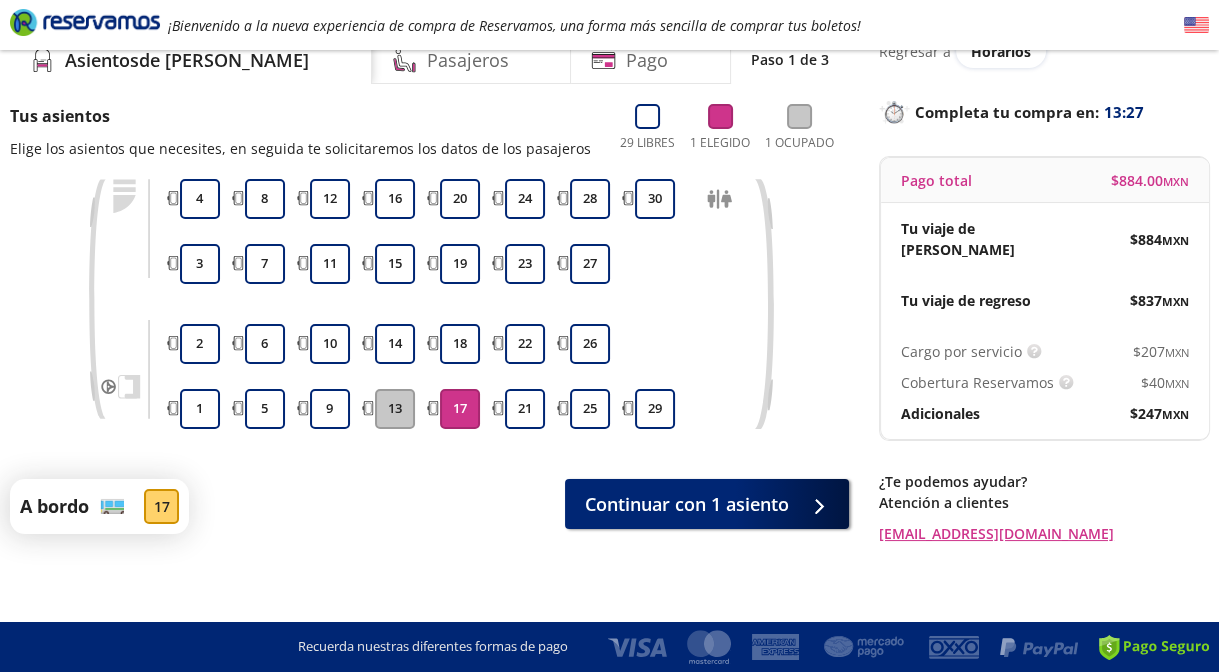 scroll, scrollTop: 94, scrollLeft: 0, axis: vertical 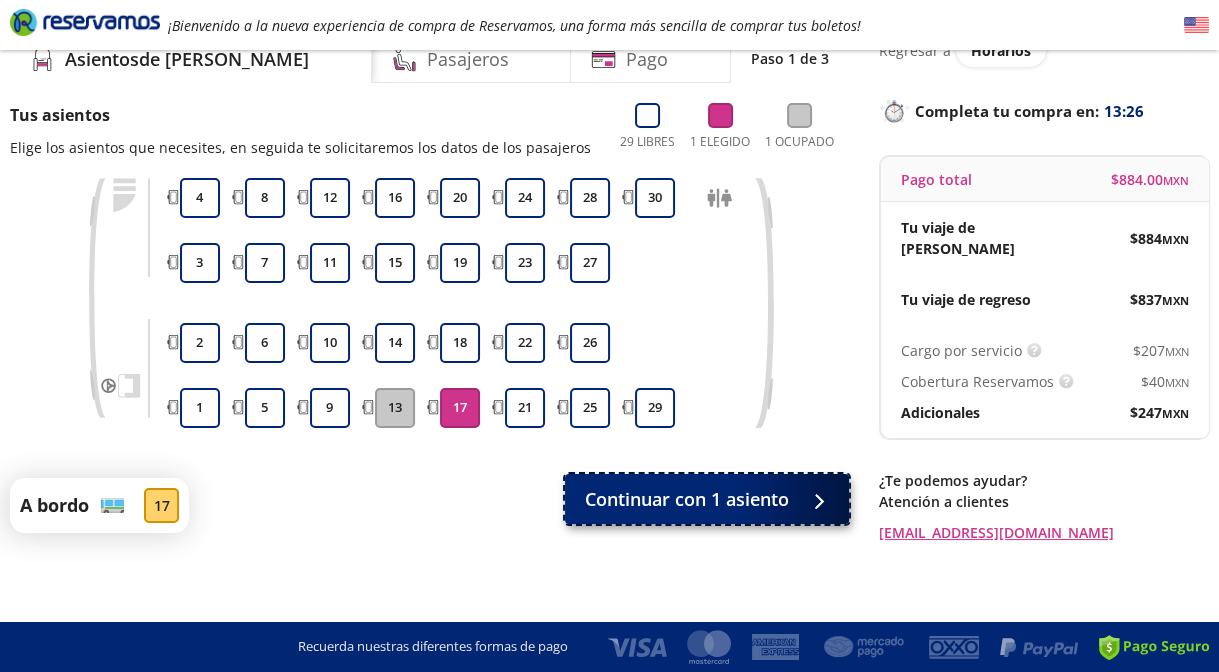 click on "Continuar con 1 asiento" at bounding box center [687, 499] 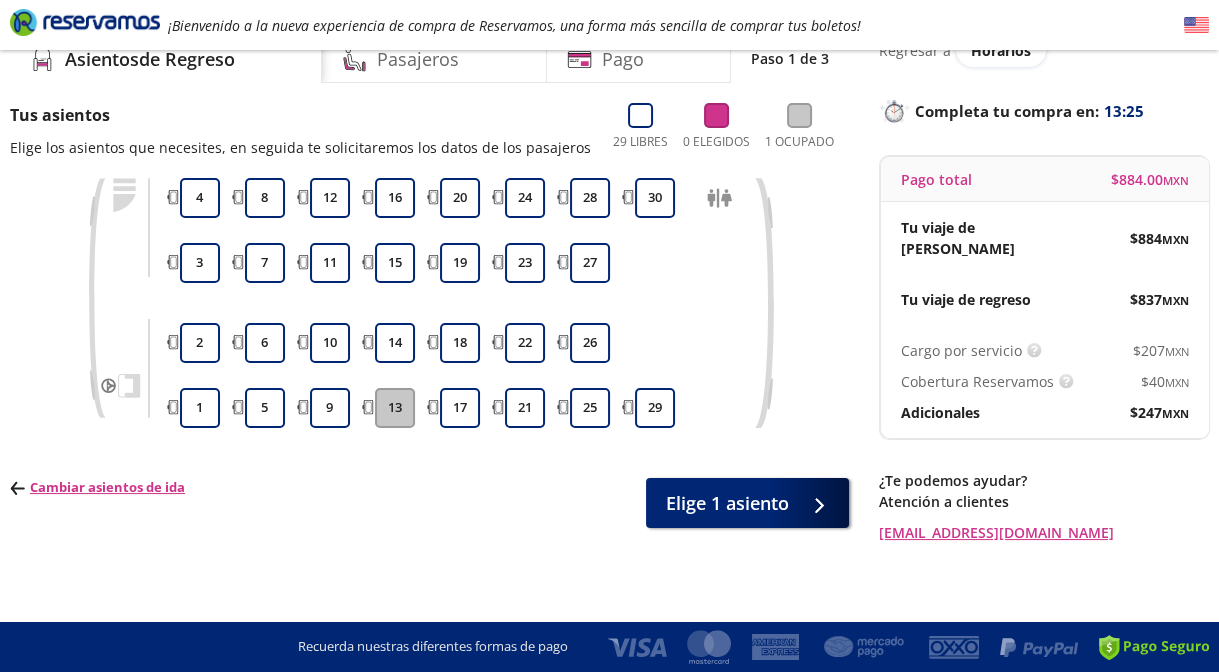 scroll, scrollTop: 0, scrollLeft: 0, axis: both 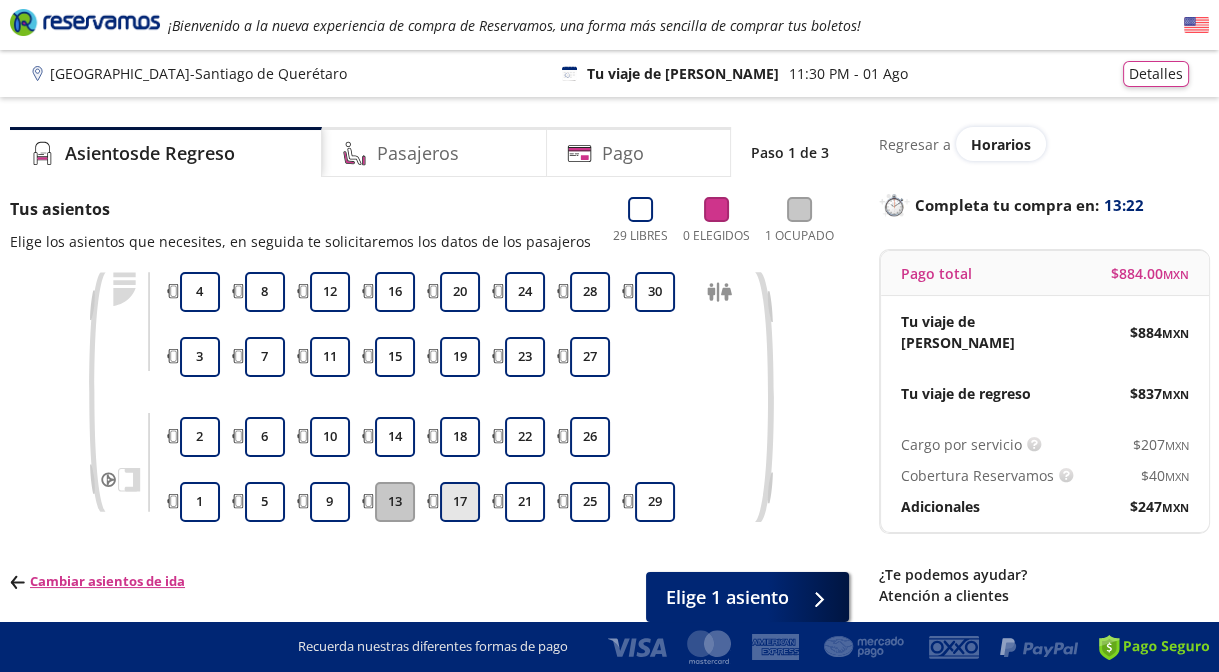 click on "17" at bounding box center [460, 502] 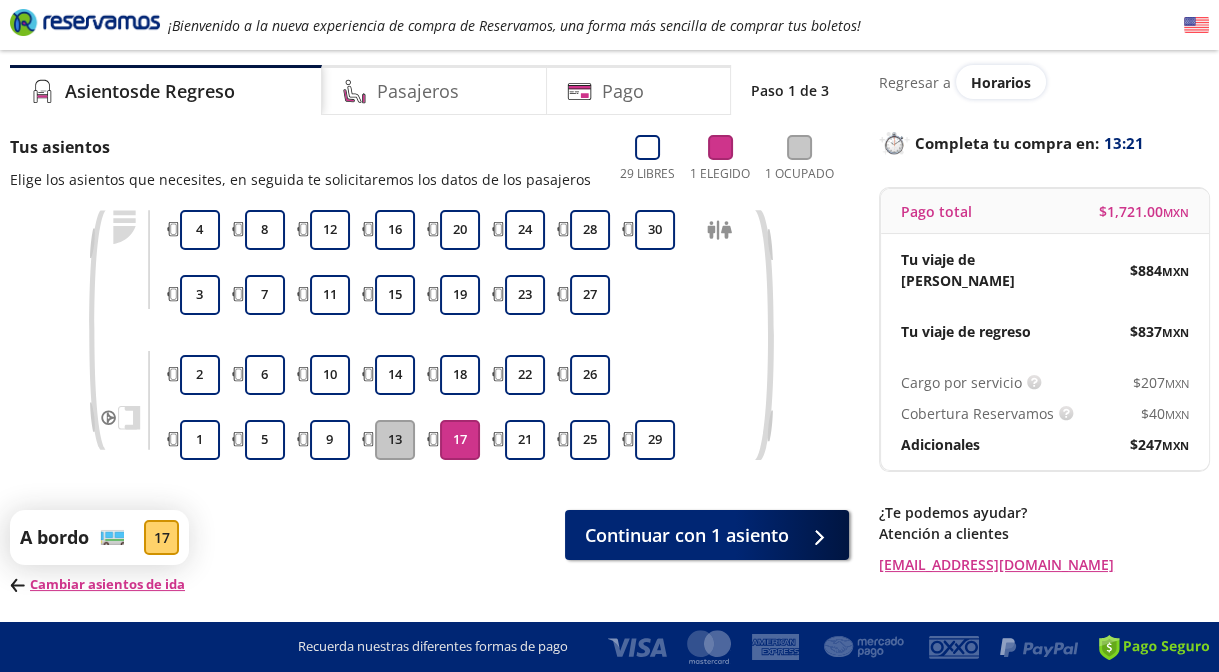scroll, scrollTop: 65, scrollLeft: 0, axis: vertical 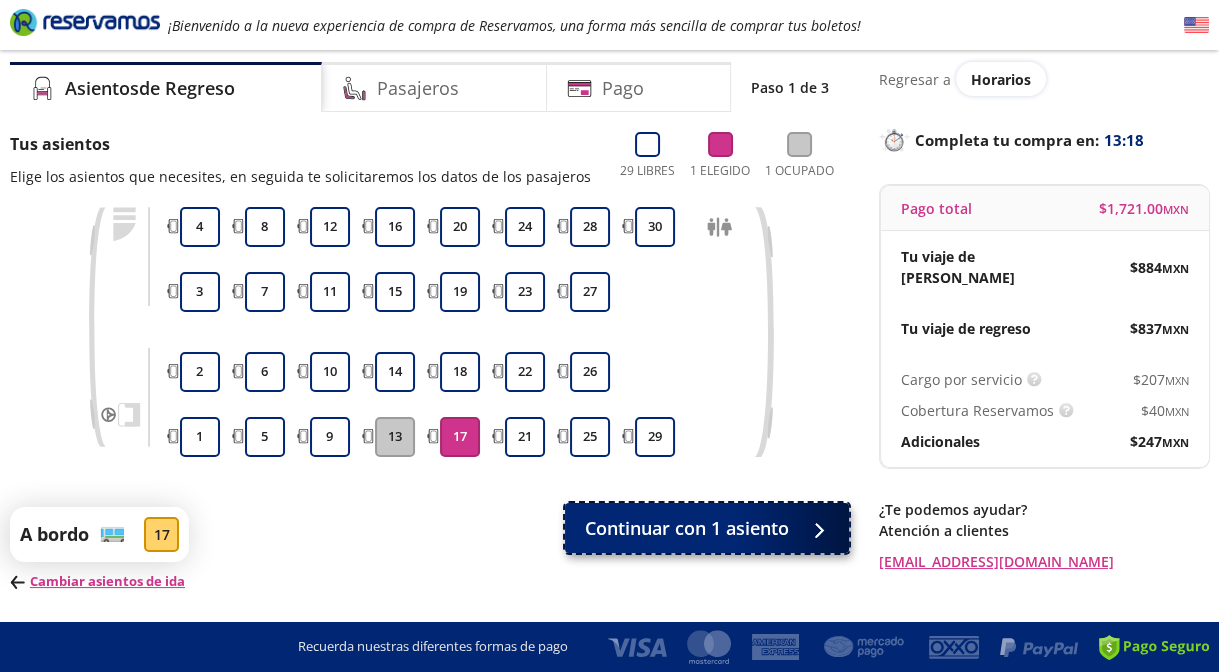 click on "Continuar con 1 asiento" at bounding box center [687, 528] 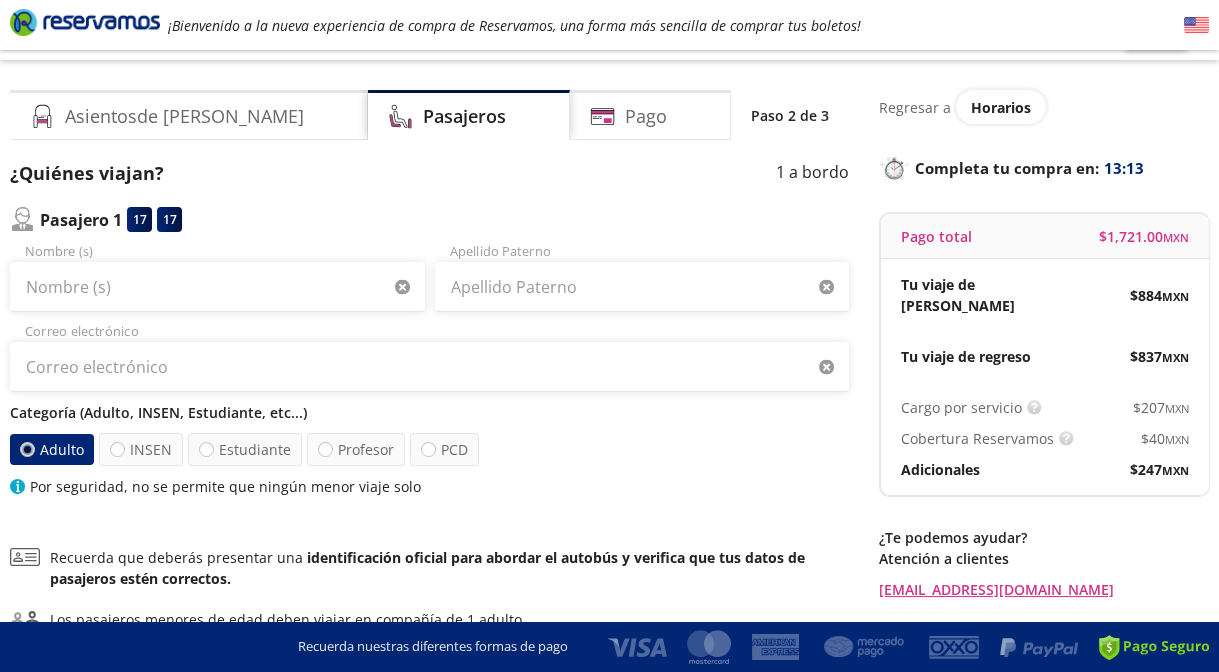 scroll, scrollTop: 0, scrollLeft: 0, axis: both 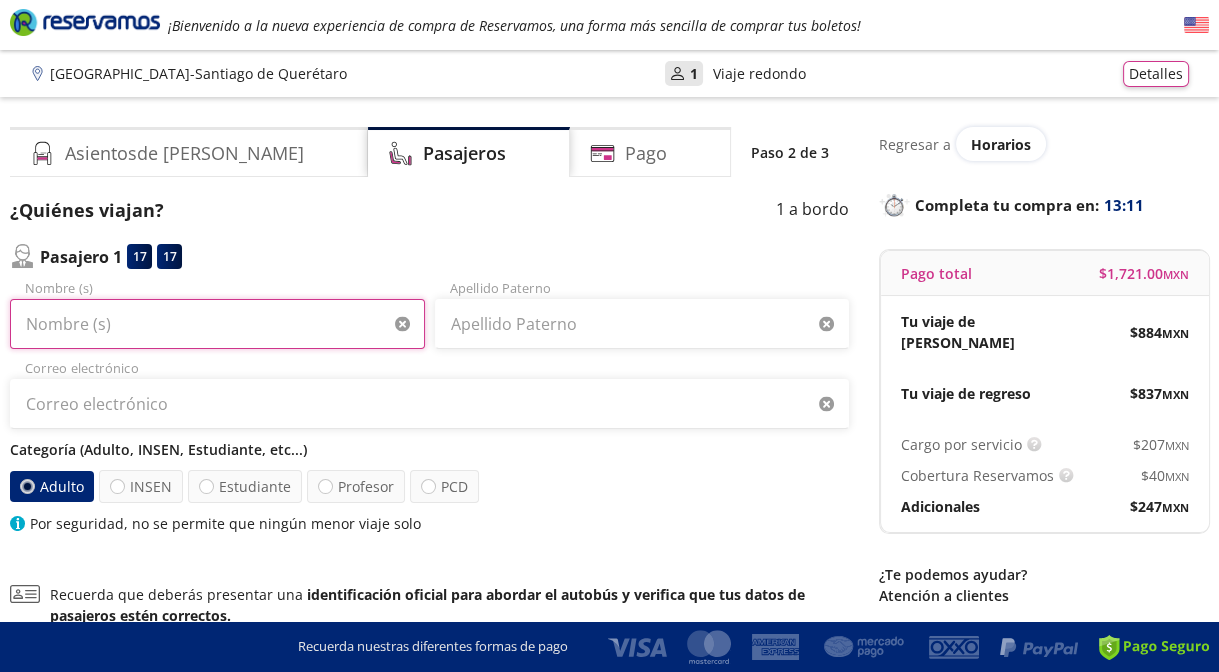 click on "Nombre (s)" at bounding box center (217, 324) 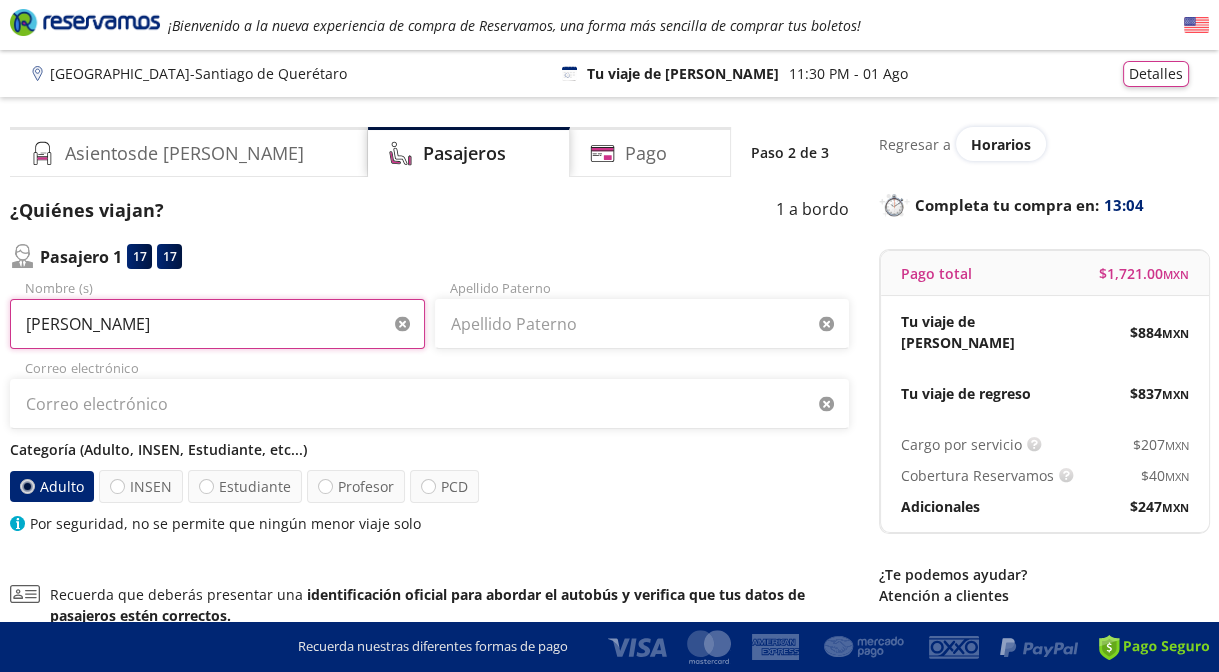 type on "[PERSON_NAME]" 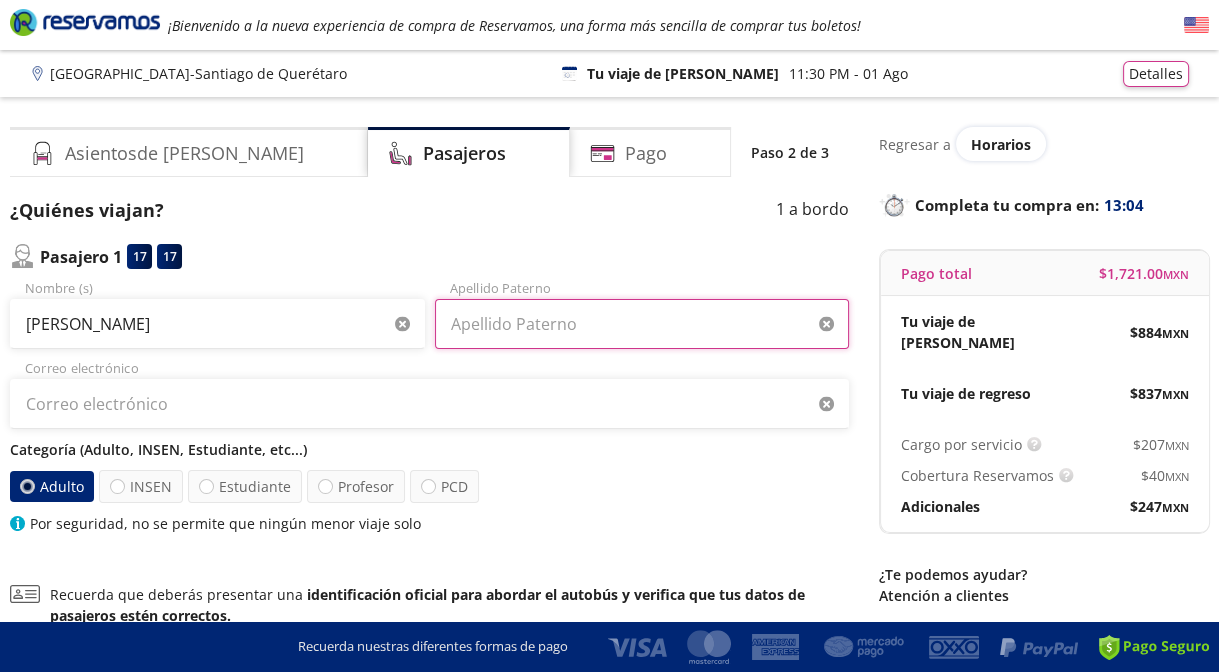 click on "Apellido Paterno" at bounding box center (642, 324) 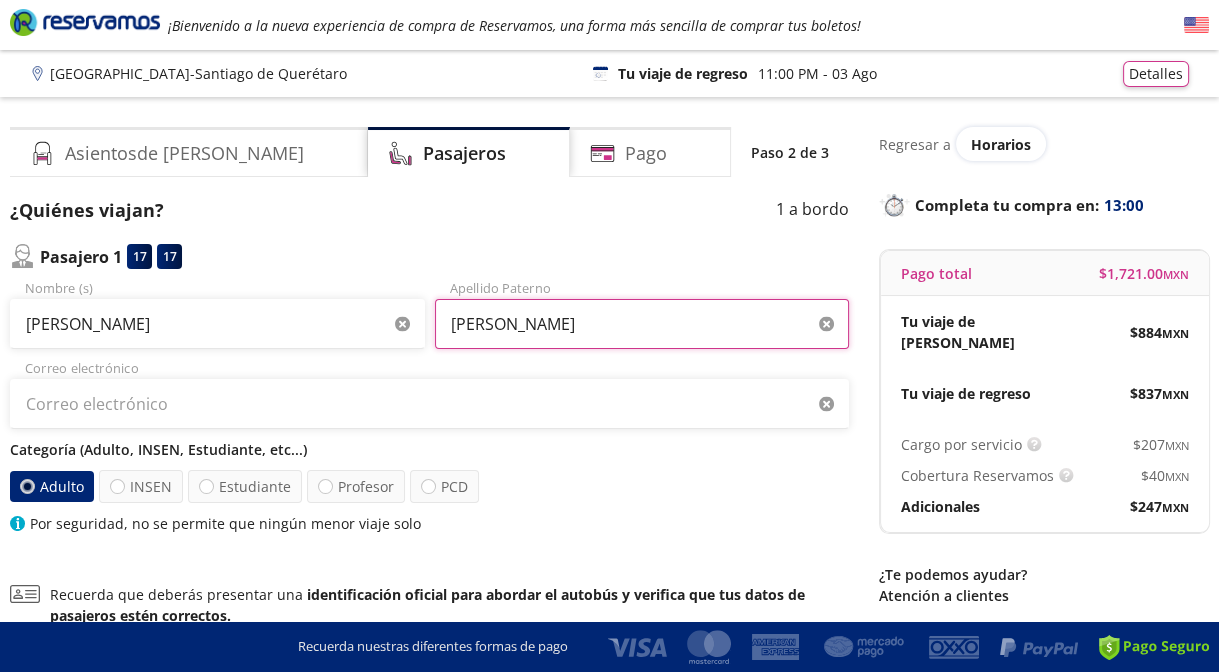 type on "[PERSON_NAME]" 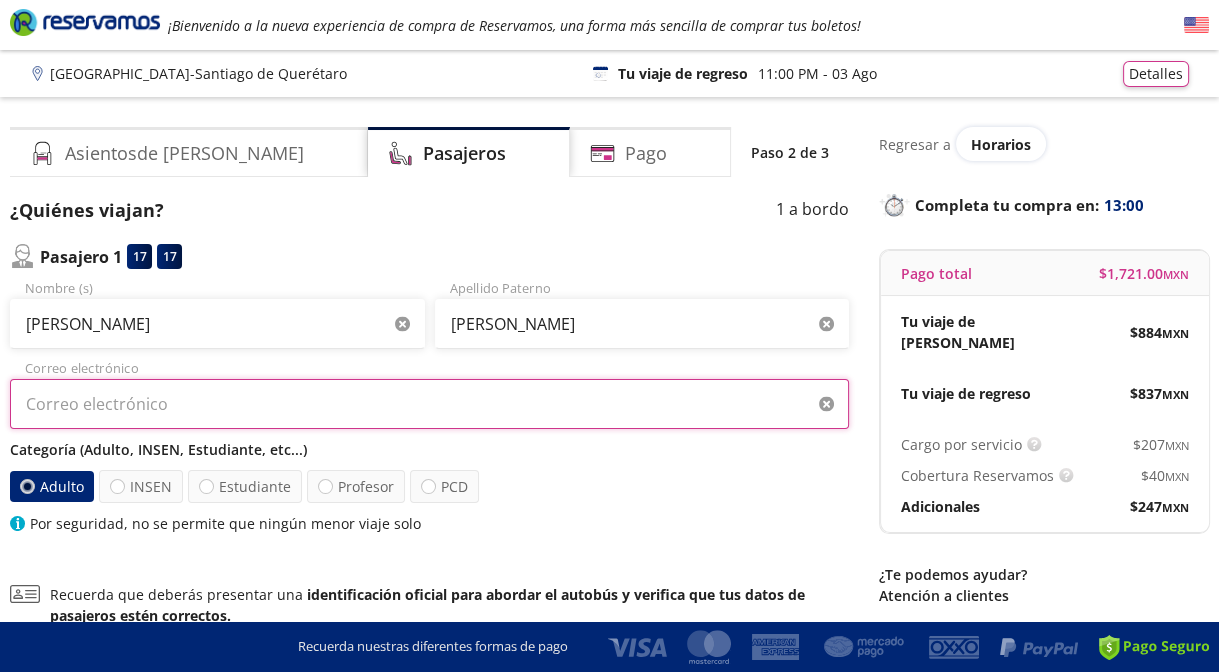 click on "Correo electrónico" at bounding box center (429, 404) 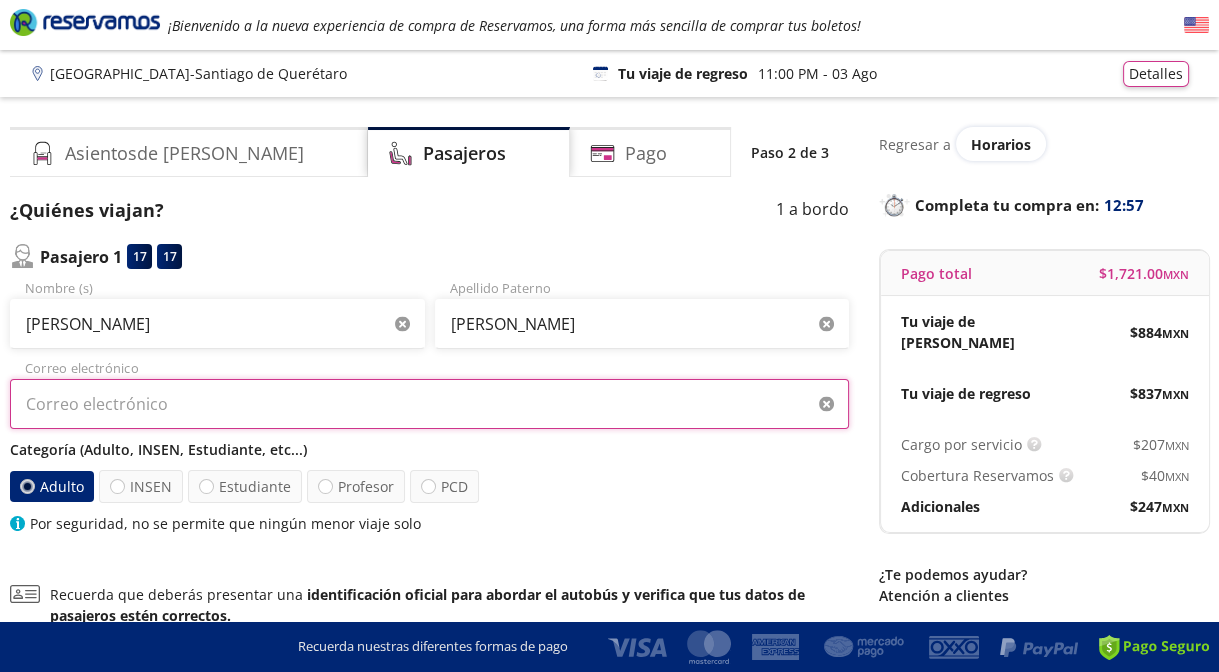 click on "Correo electrónico" at bounding box center (429, 404) 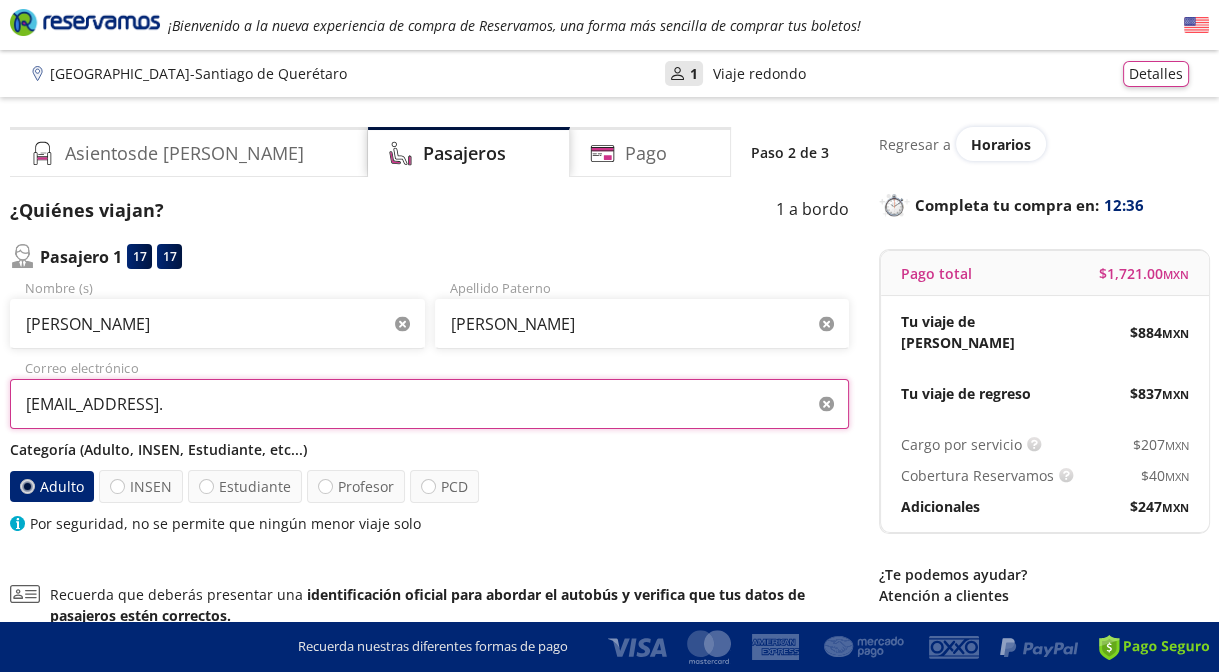 type on "[EMAIL_ADDRESS][DOMAIN_NAME]" 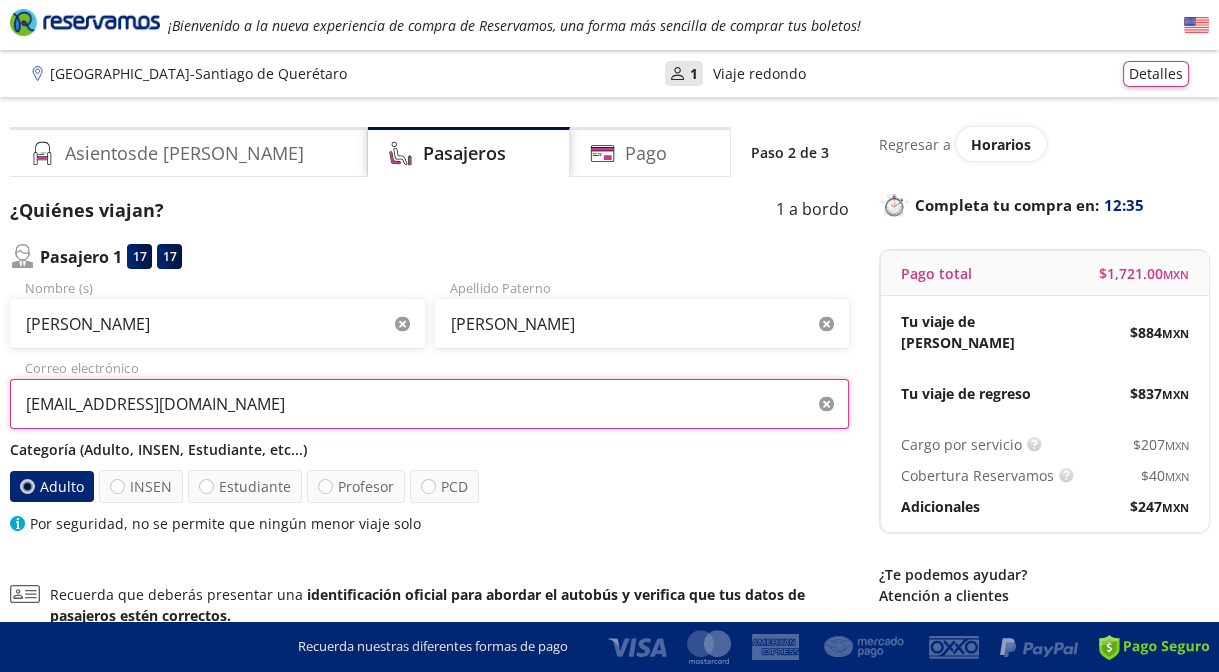 scroll, scrollTop: 232, scrollLeft: 0, axis: vertical 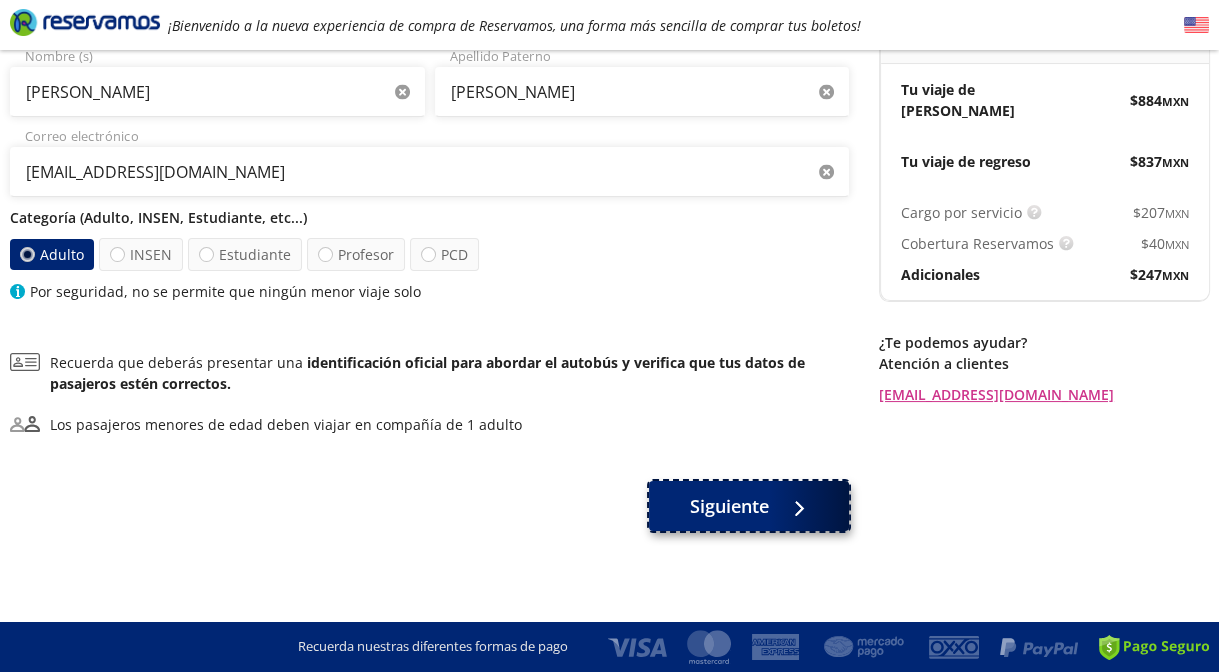 click on "Siguiente" at bounding box center (749, 506) 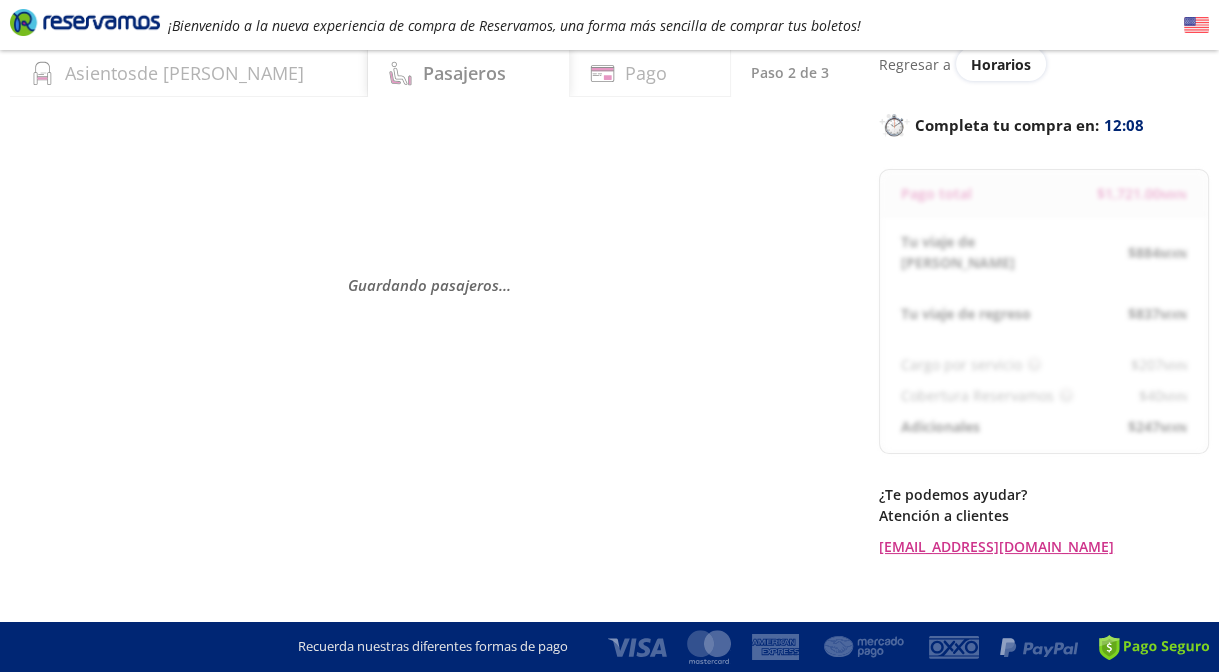 scroll, scrollTop: 0, scrollLeft: 0, axis: both 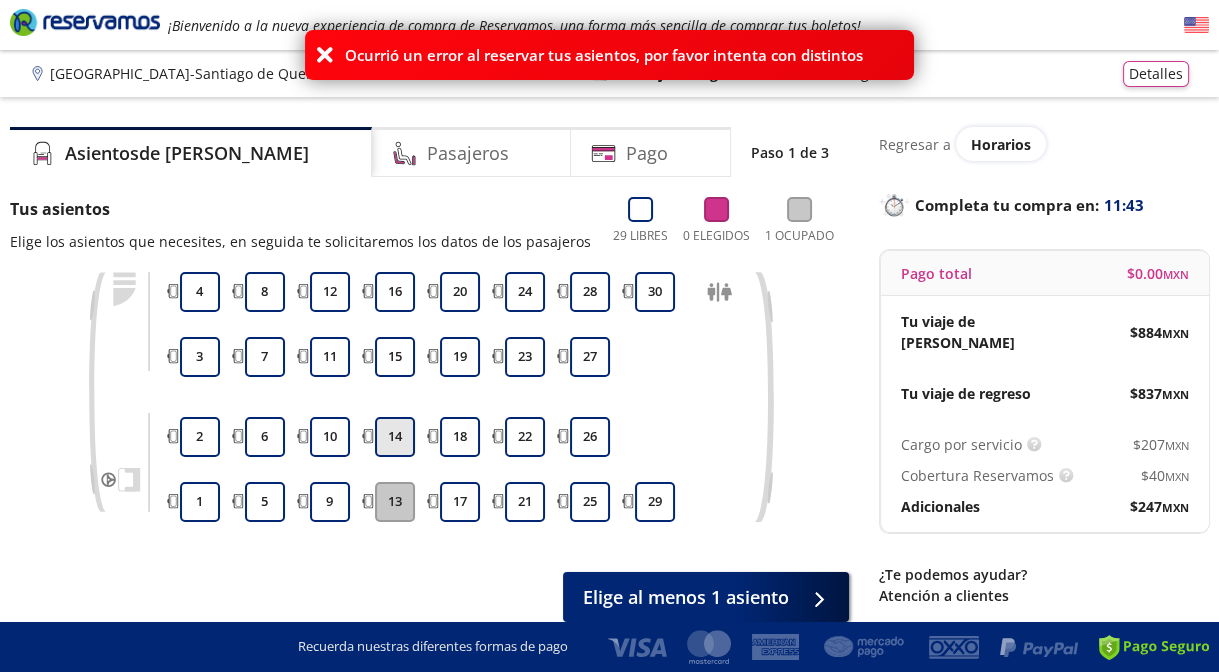 click on "14" at bounding box center [395, 437] 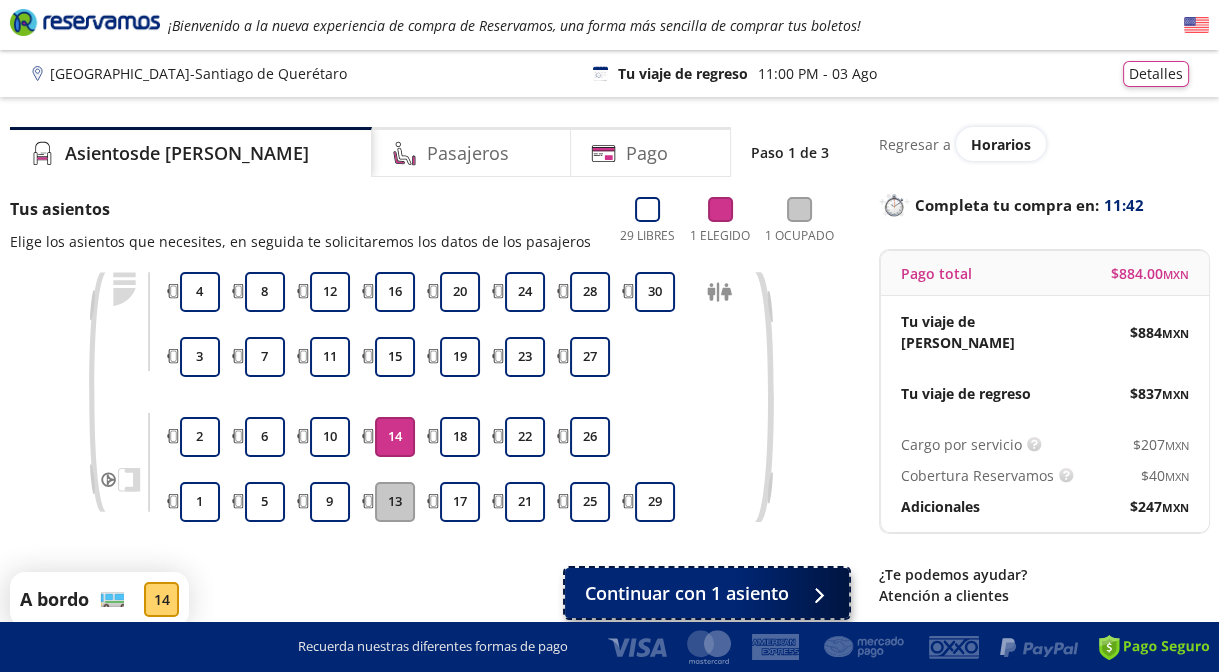 click on "Continuar con 1 asiento" at bounding box center (687, 593) 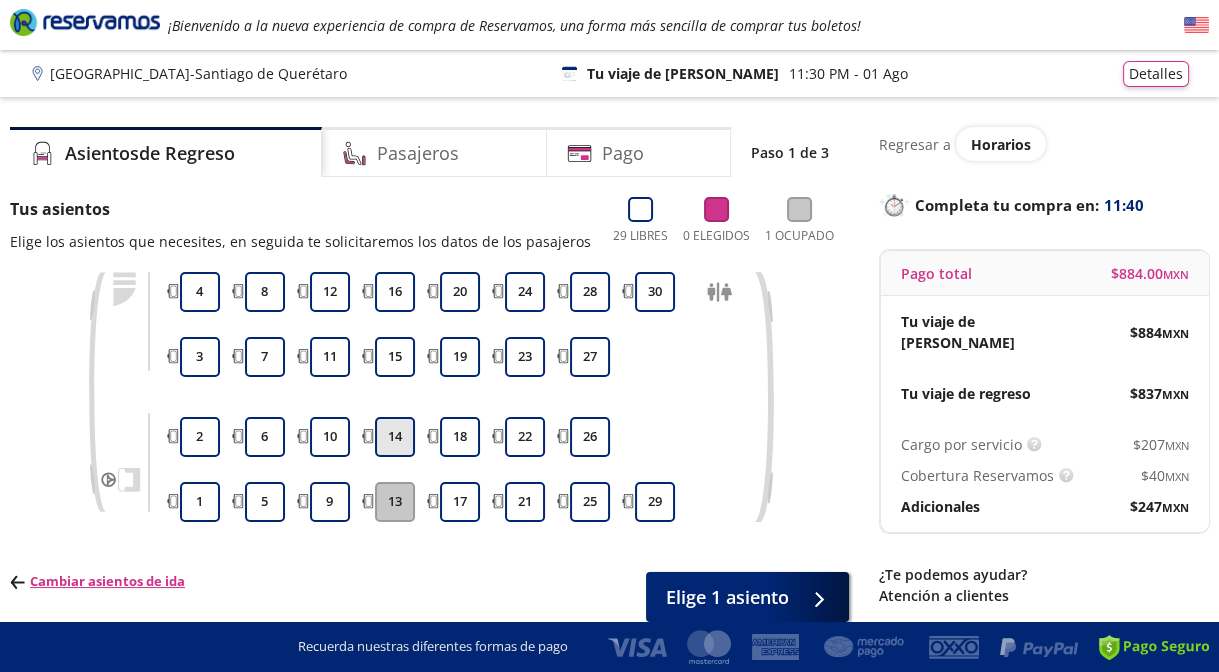 click on "14" at bounding box center (395, 437) 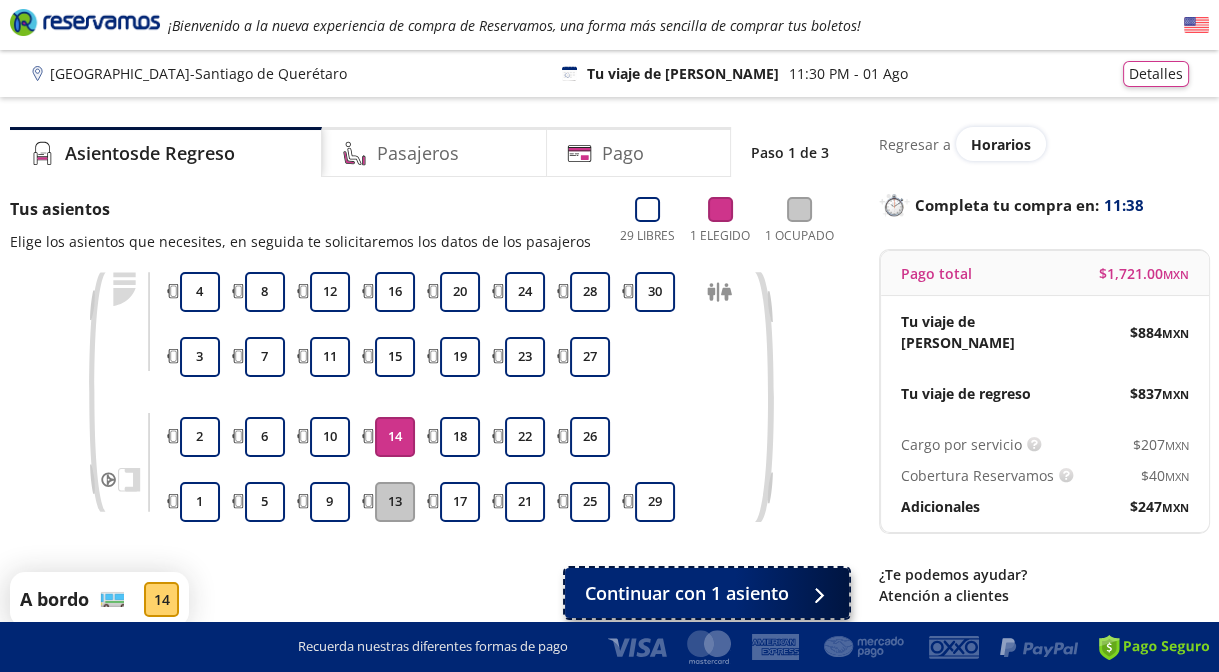 click on "Continuar con 1 asiento" at bounding box center (687, 593) 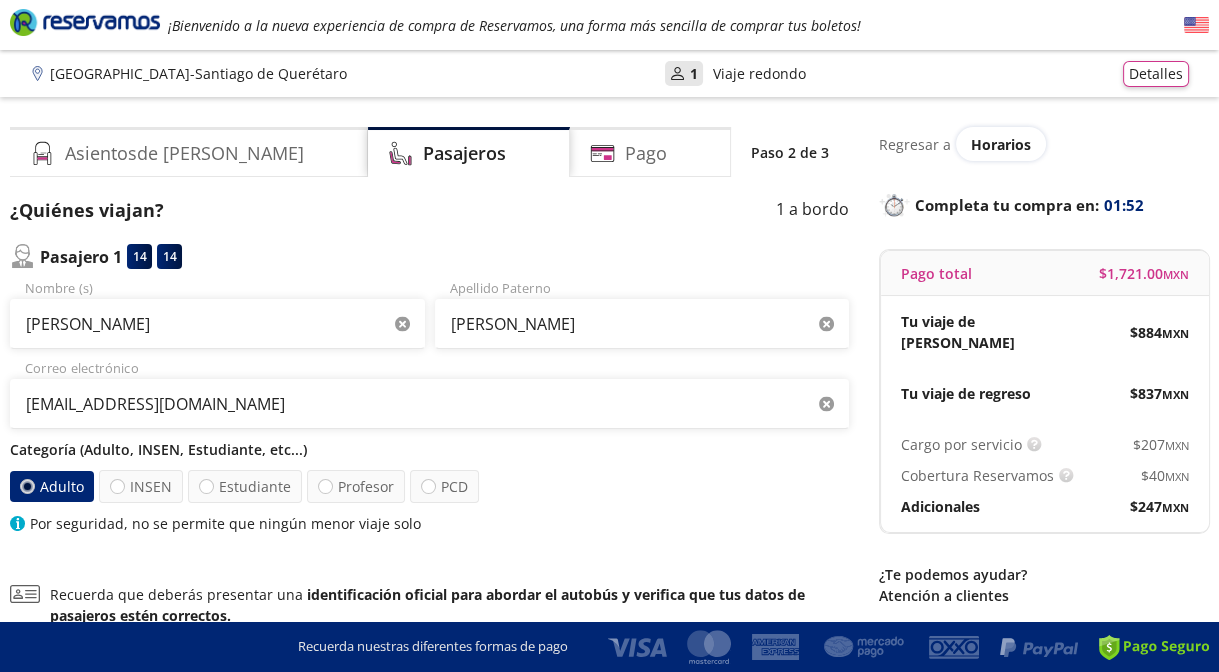 scroll, scrollTop: 0, scrollLeft: 0, axis: both 